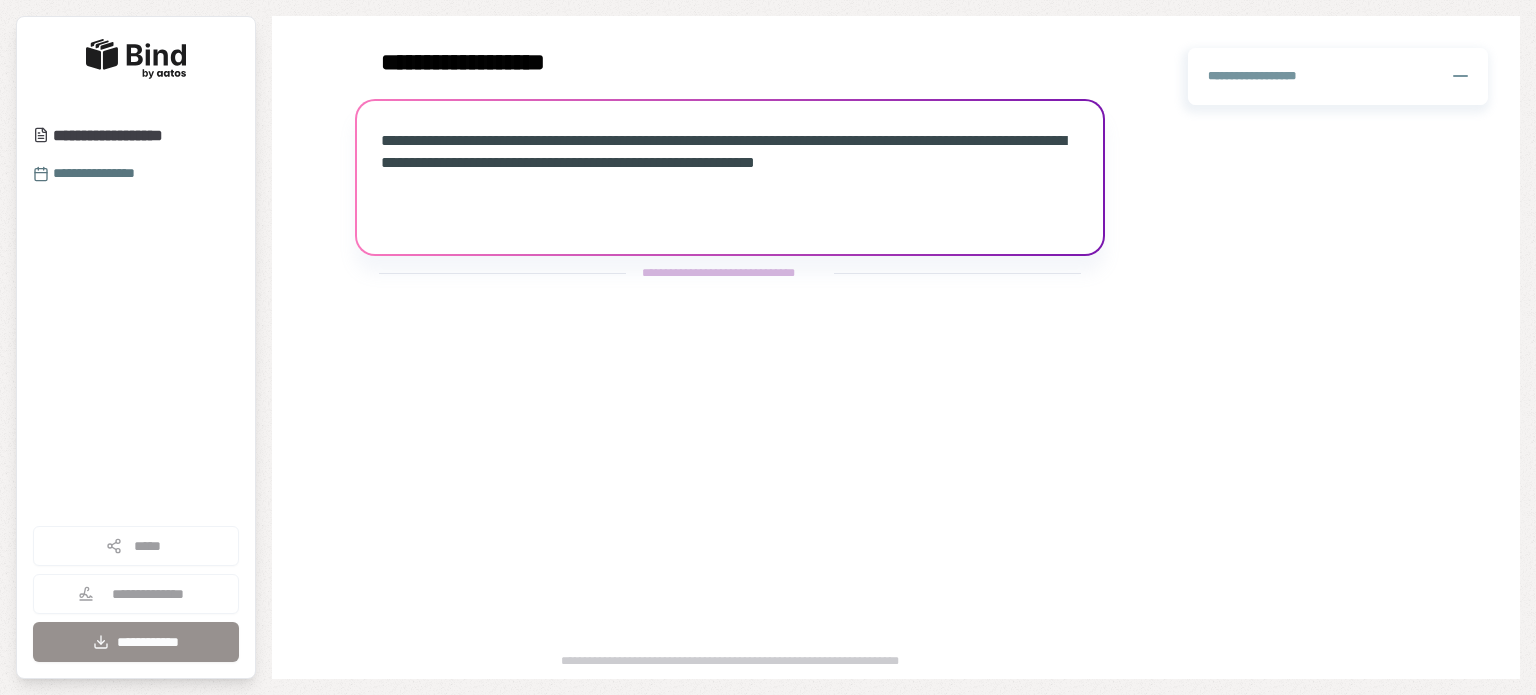 scroll, scrollTop: 0, scrollLeft: 0, axis: both 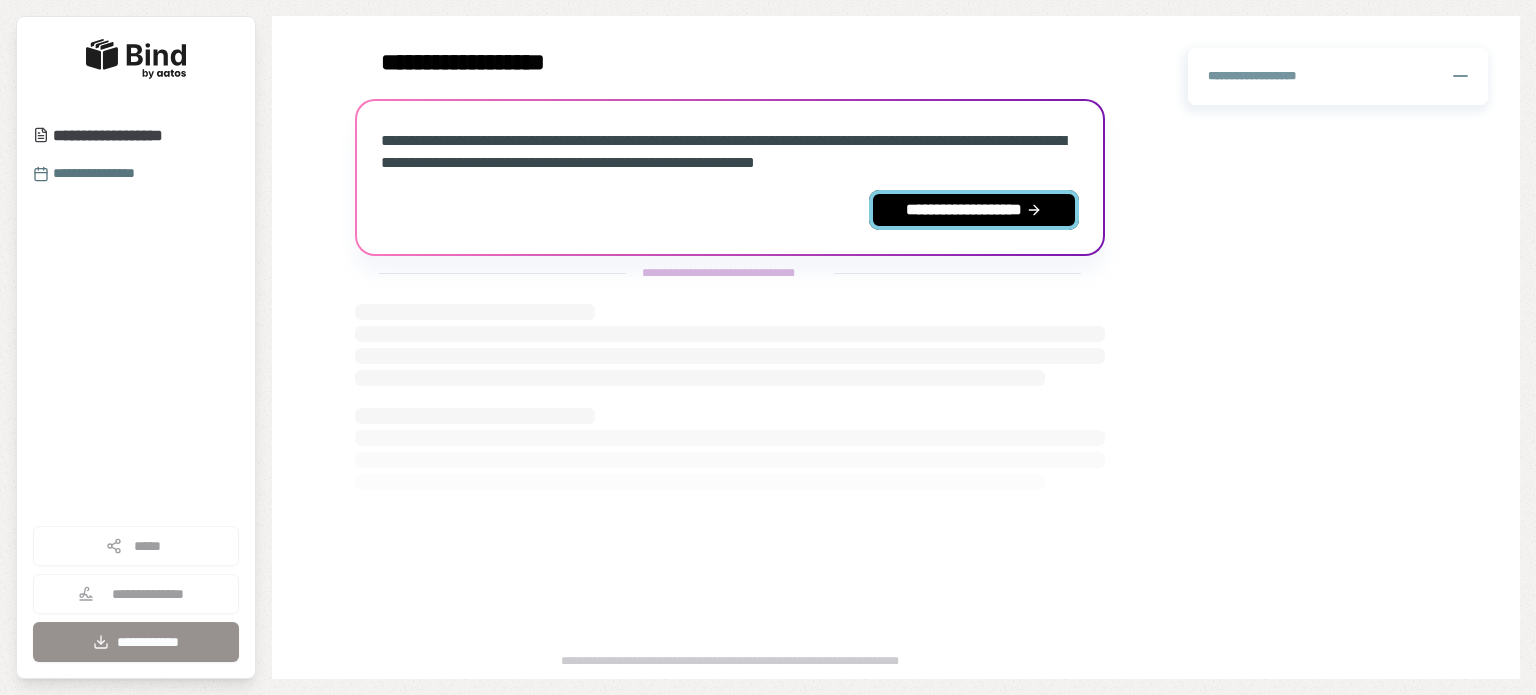 click on "**********" at bounding box center [974, 210] 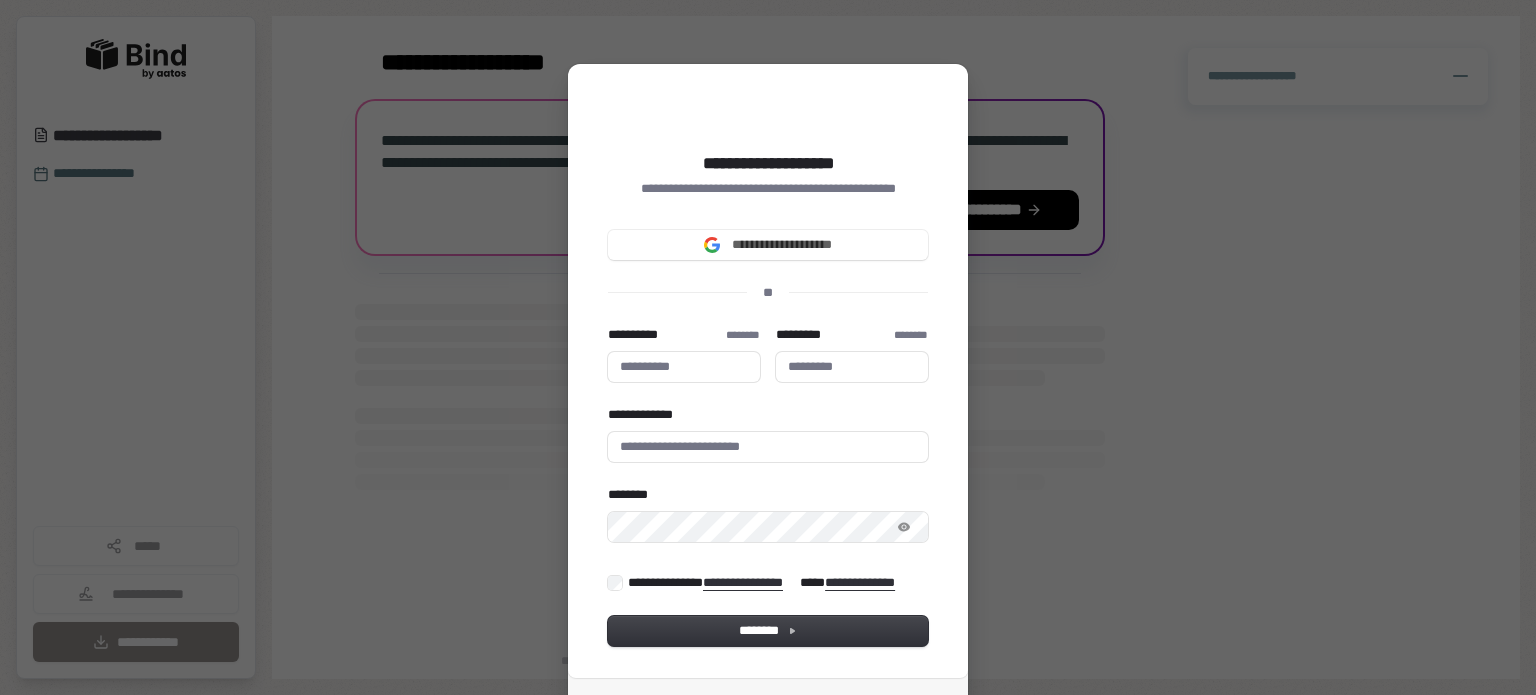 type 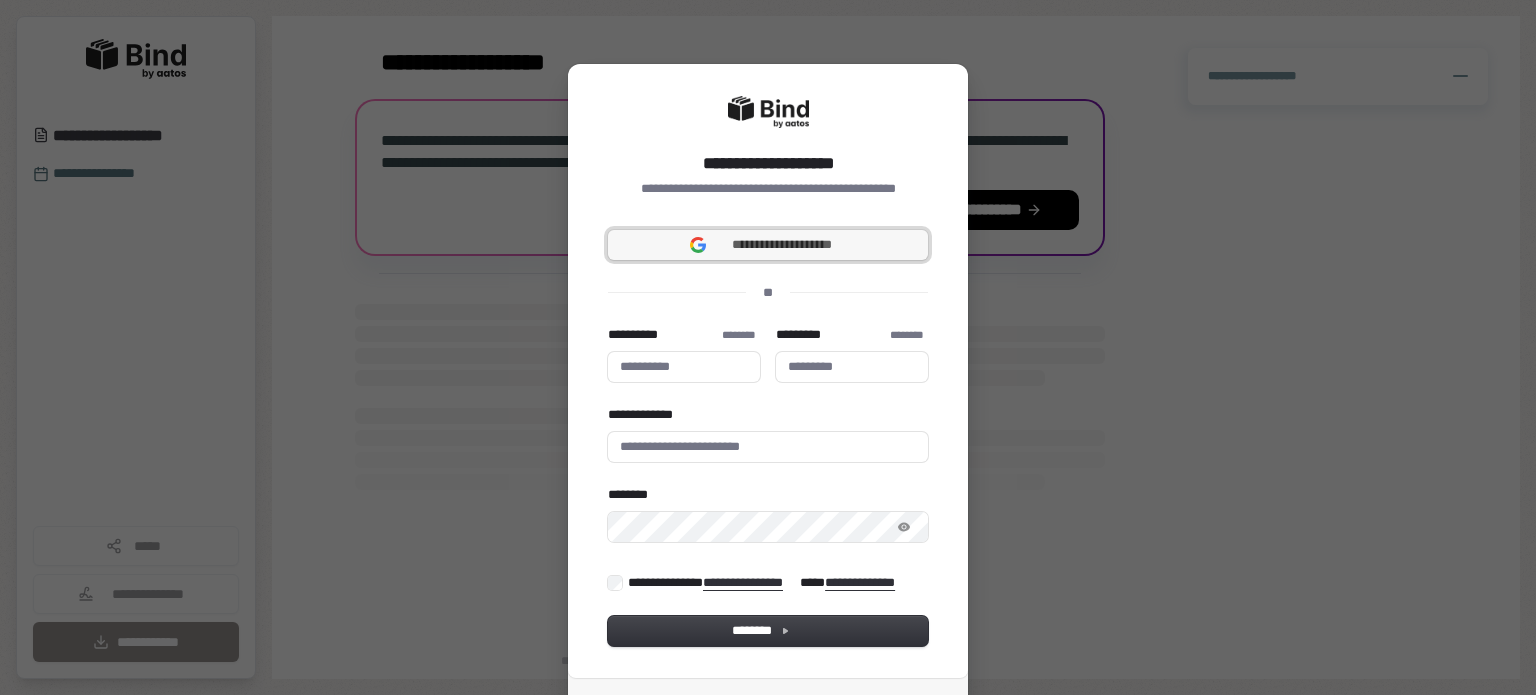 click on "**********" at bounding box center [782, 245] 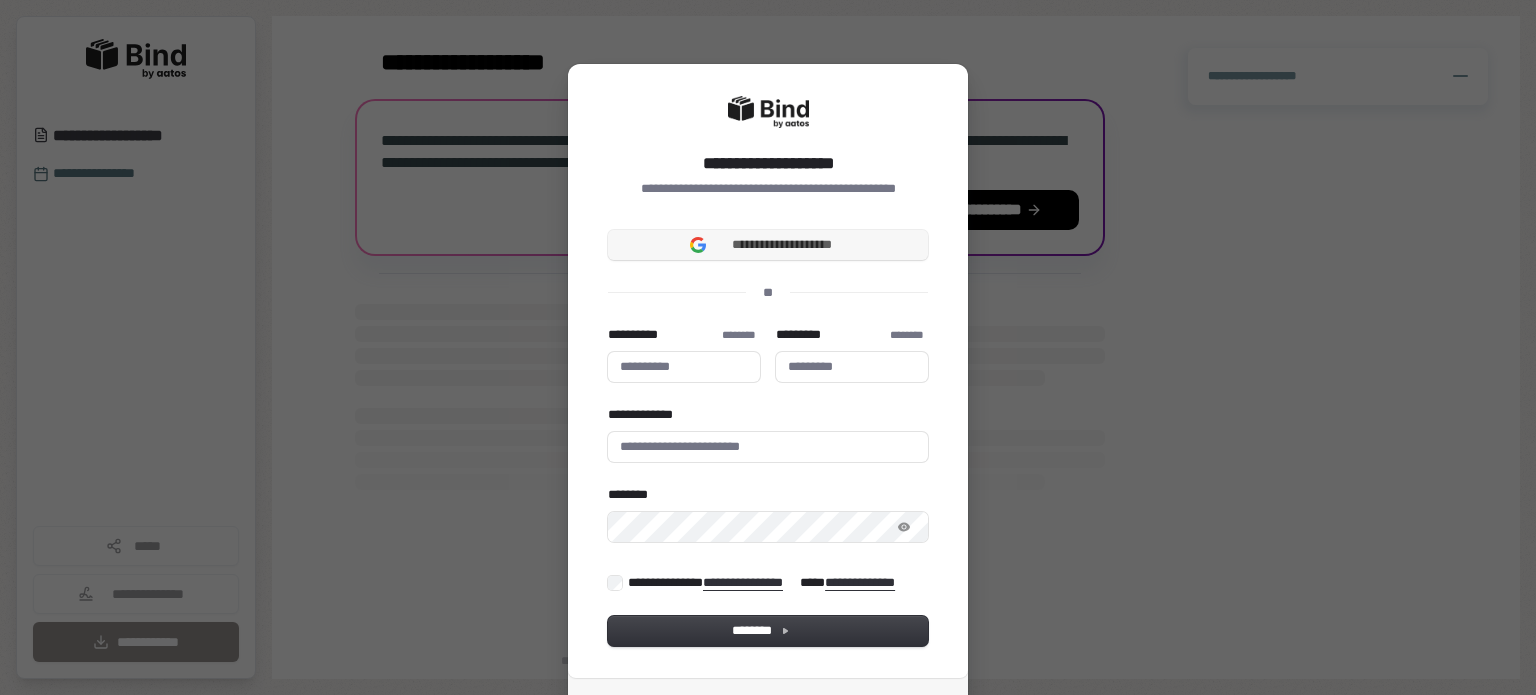 type 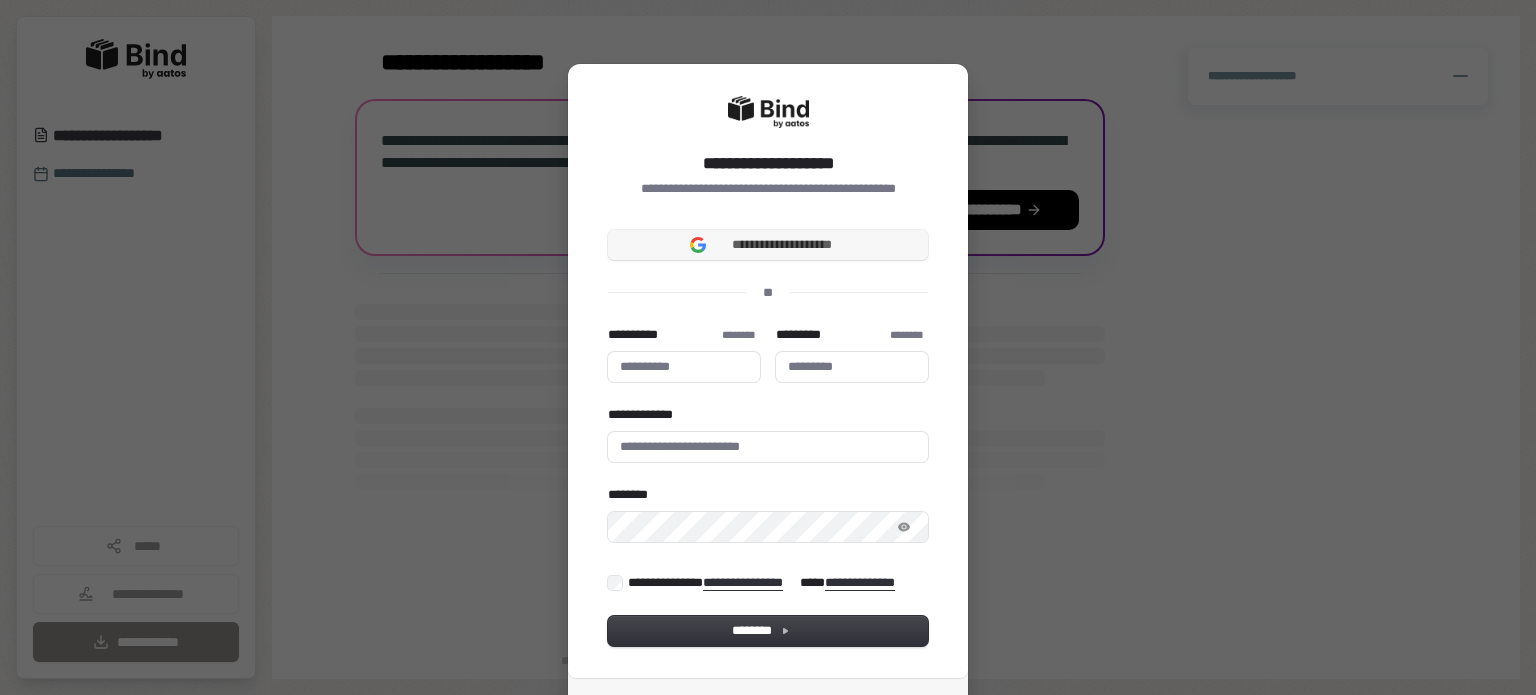 type 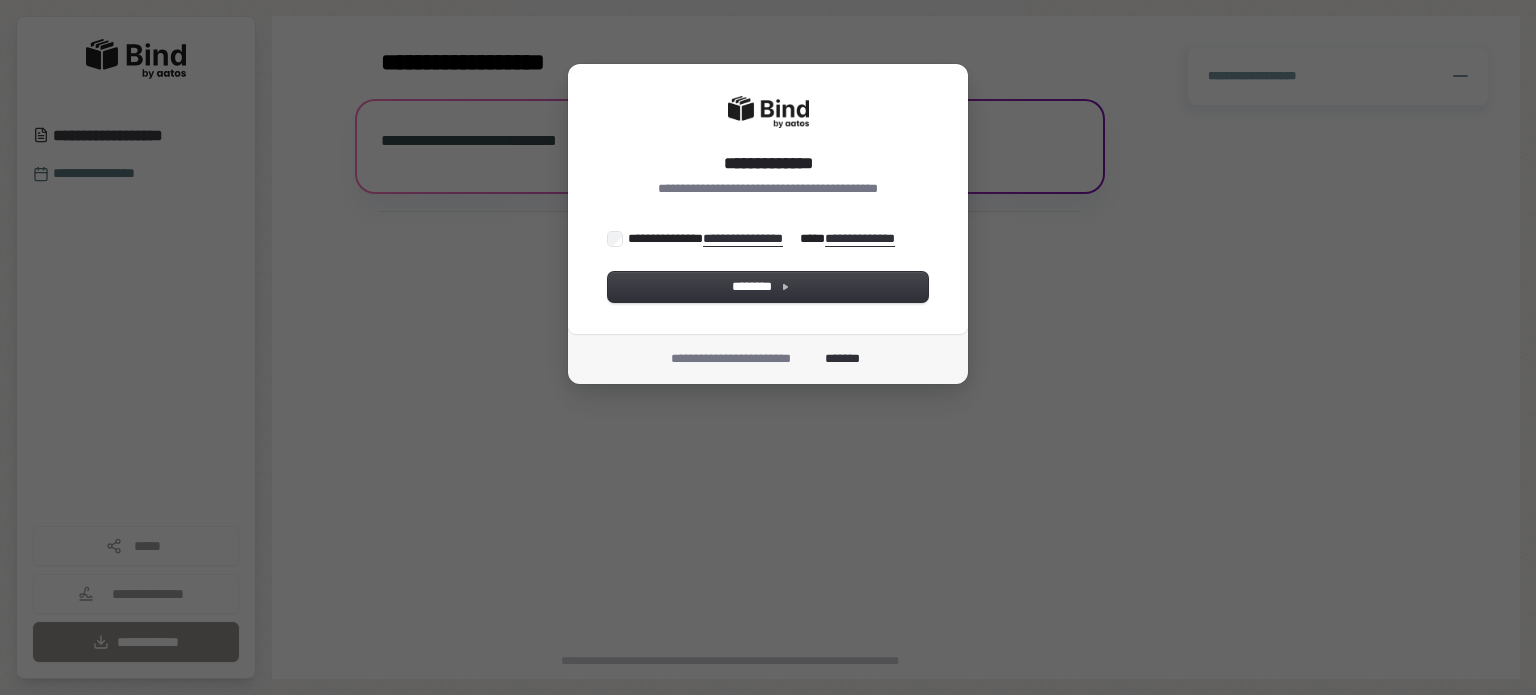 scroll, scrollTop: 0, scrollLeft: 0, axis: both 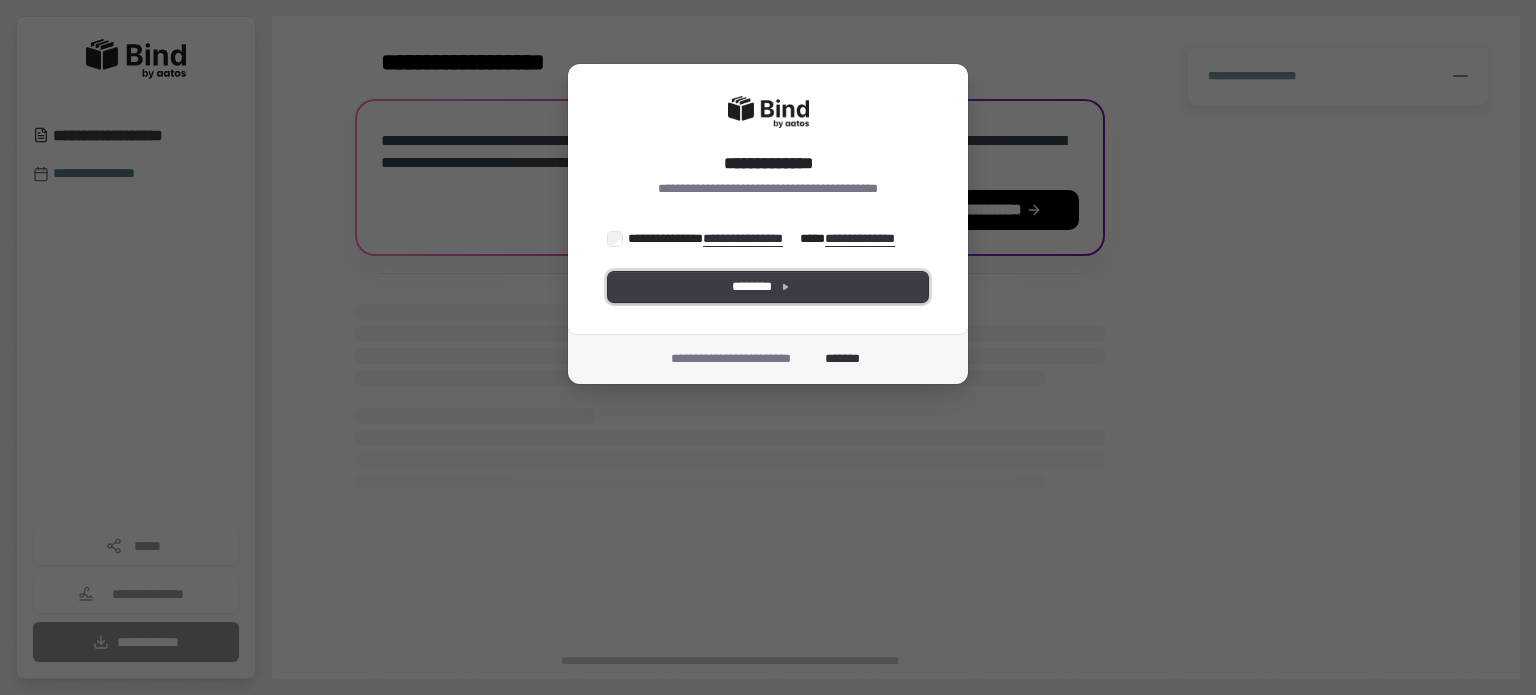 click on "********" at bounding box center [768, 287] 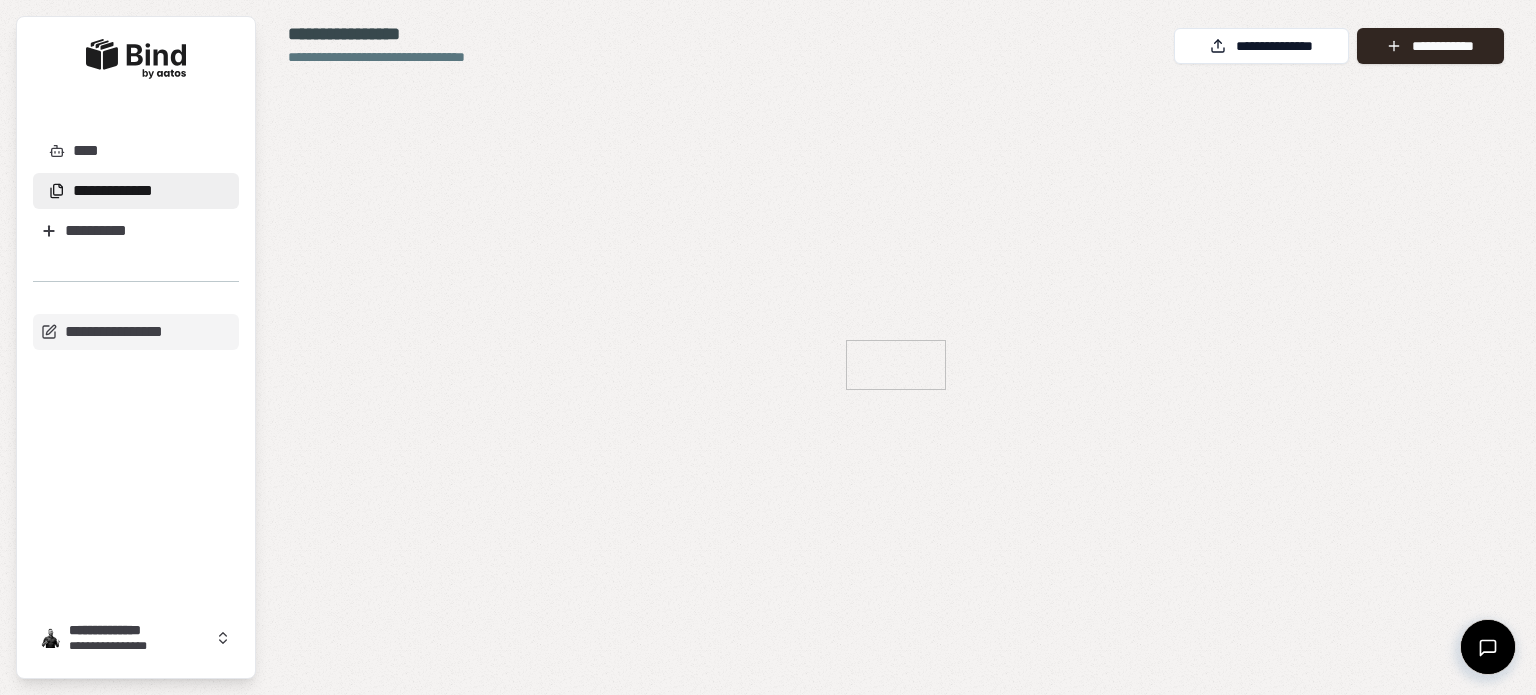 scroll, scrollTop: 0, scrollLeft: 0, axis: both 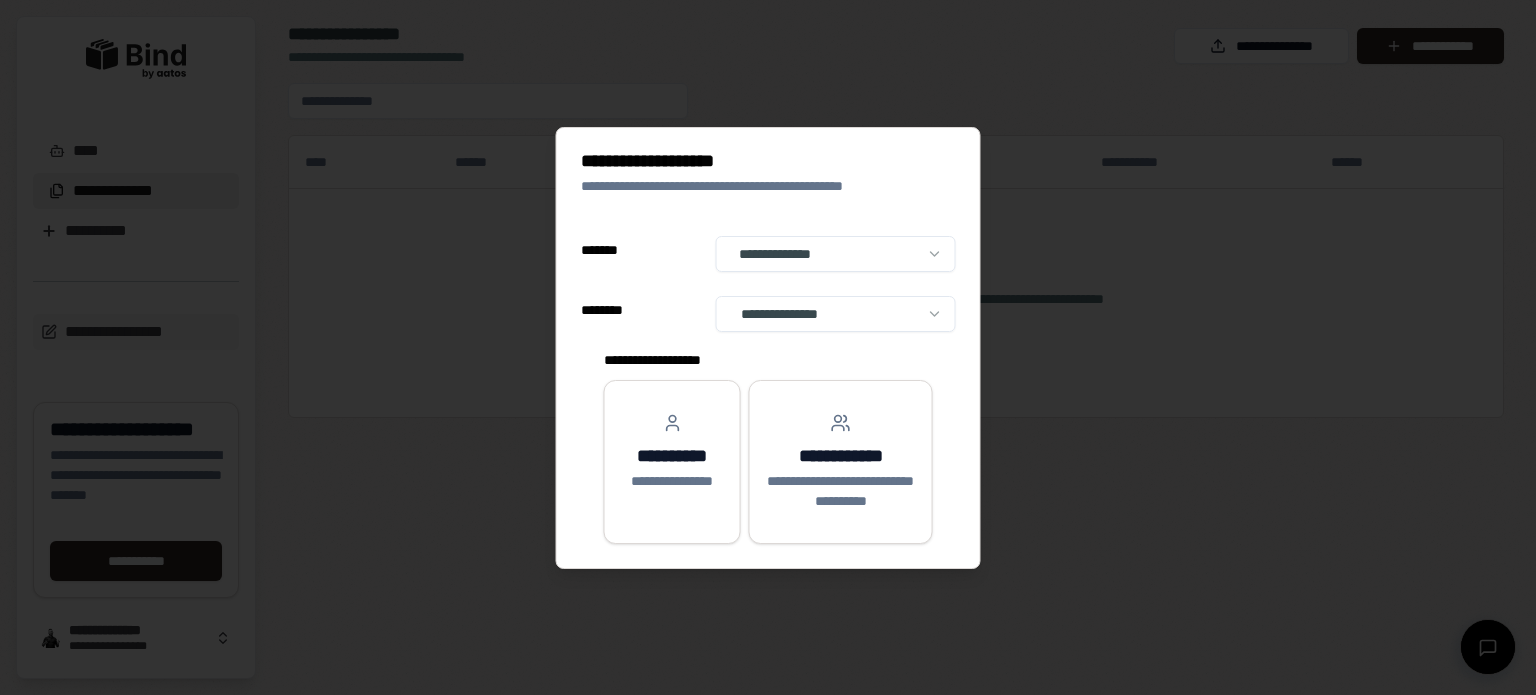 select on "**" 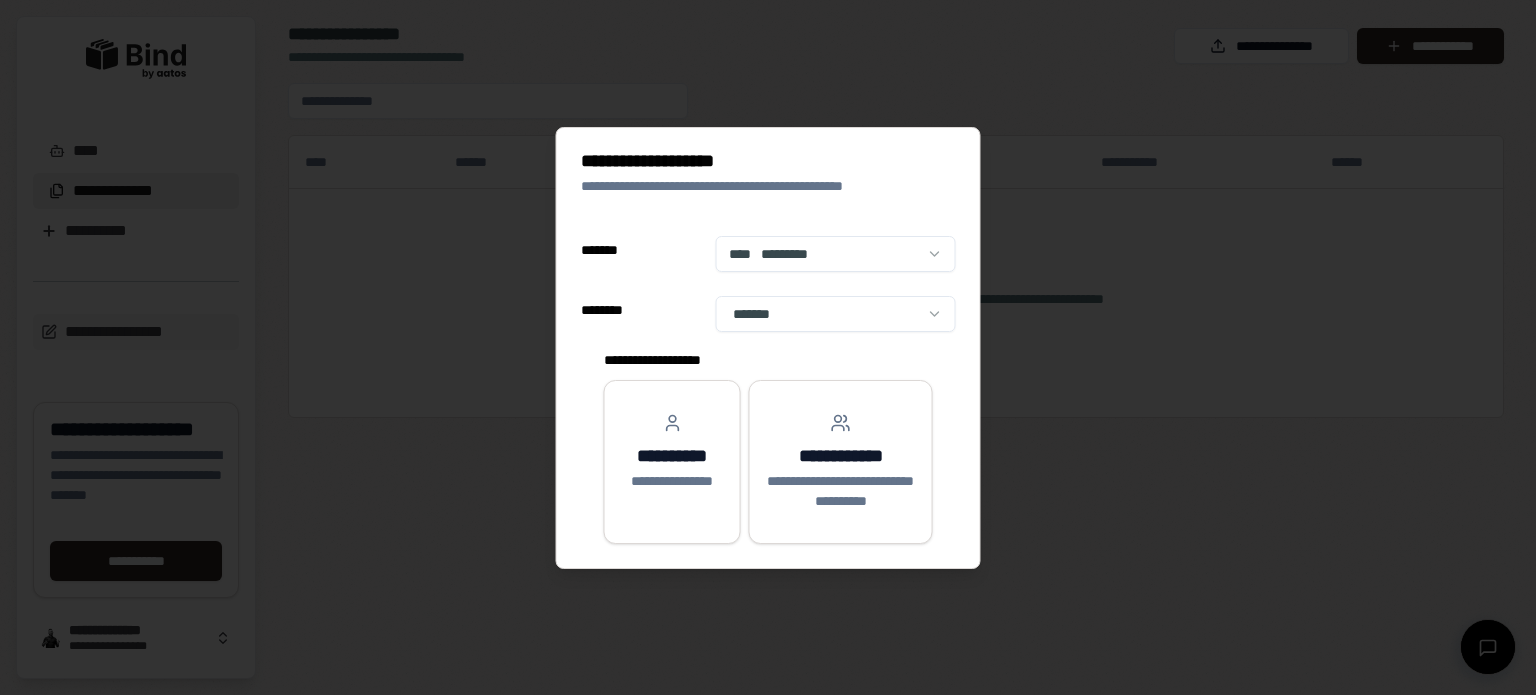 click on "[FIRST] [LAST] [EMAIL] [PHONE] [ADDRESS] [CITY] [STATE] [ZIP]" at bounding box center [768, 347] 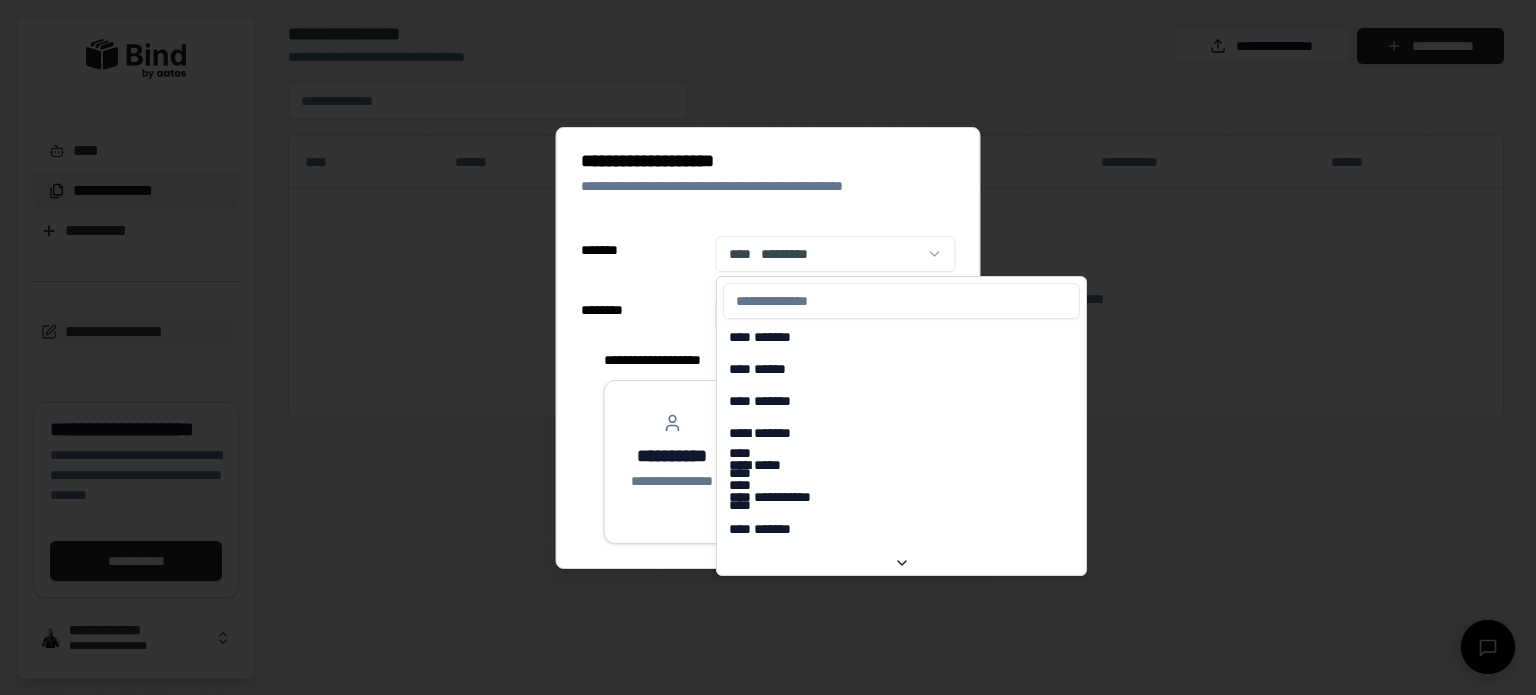 scroll, scrollTop: 3185, scrollLeft: 0, axis: vertical 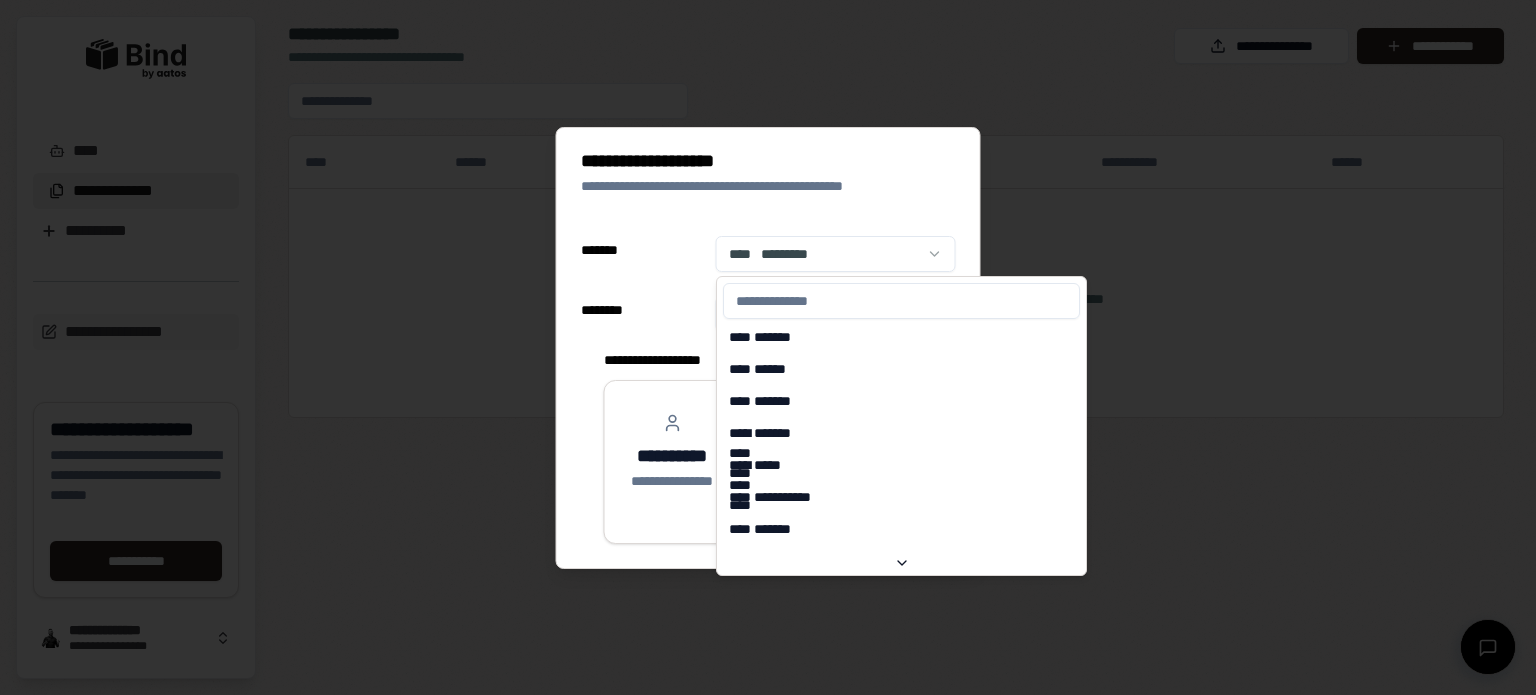 select on "******" 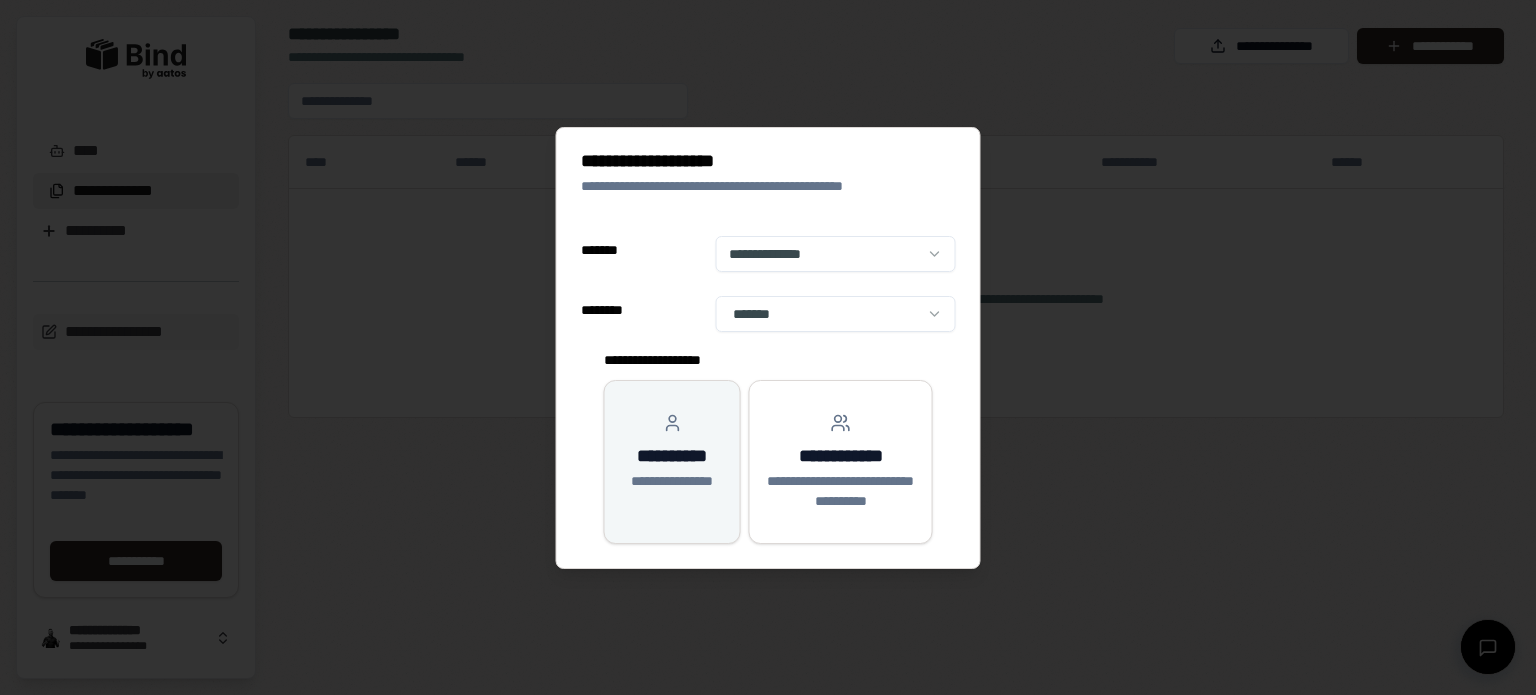 click on "**********" at bounding box center (672, 452) 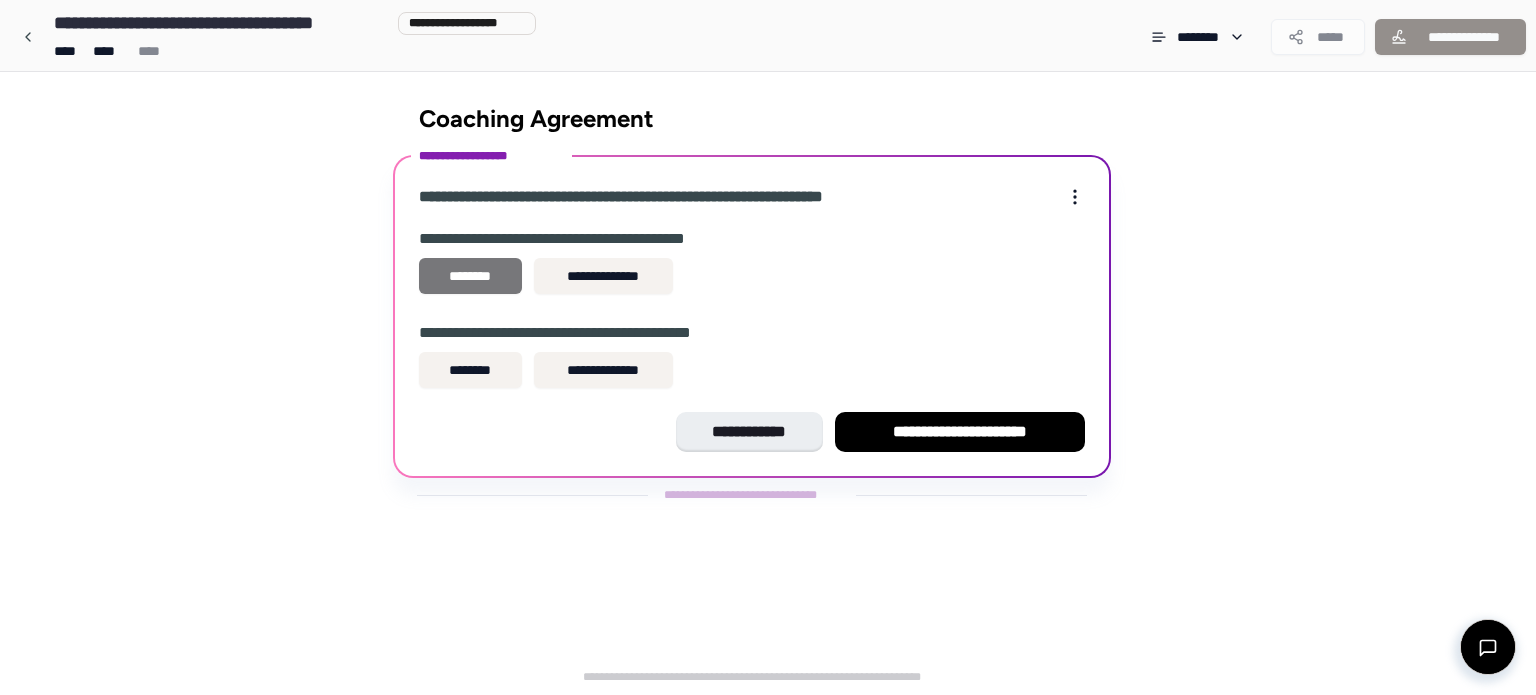 click on "********" at bounding box center (470, 276) 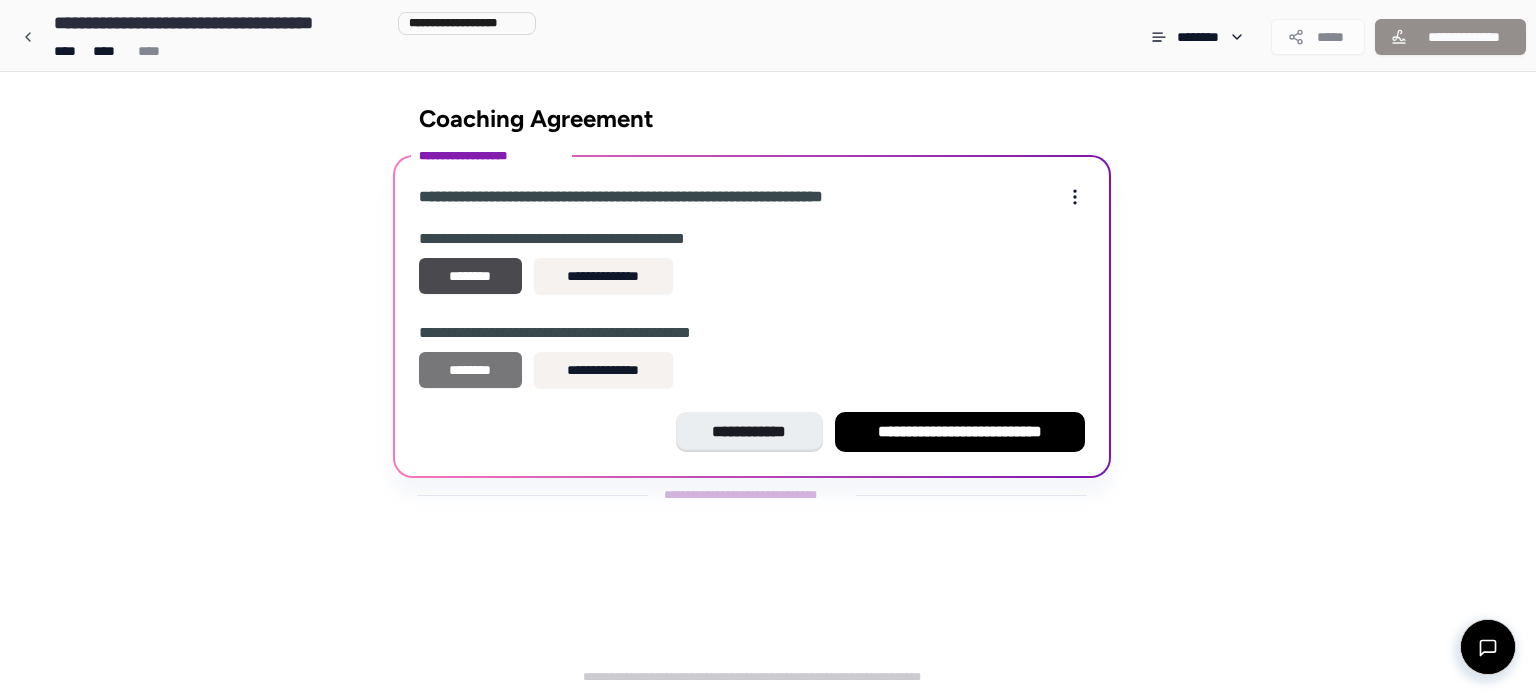 click on "********" at bounding box center (470, 370) 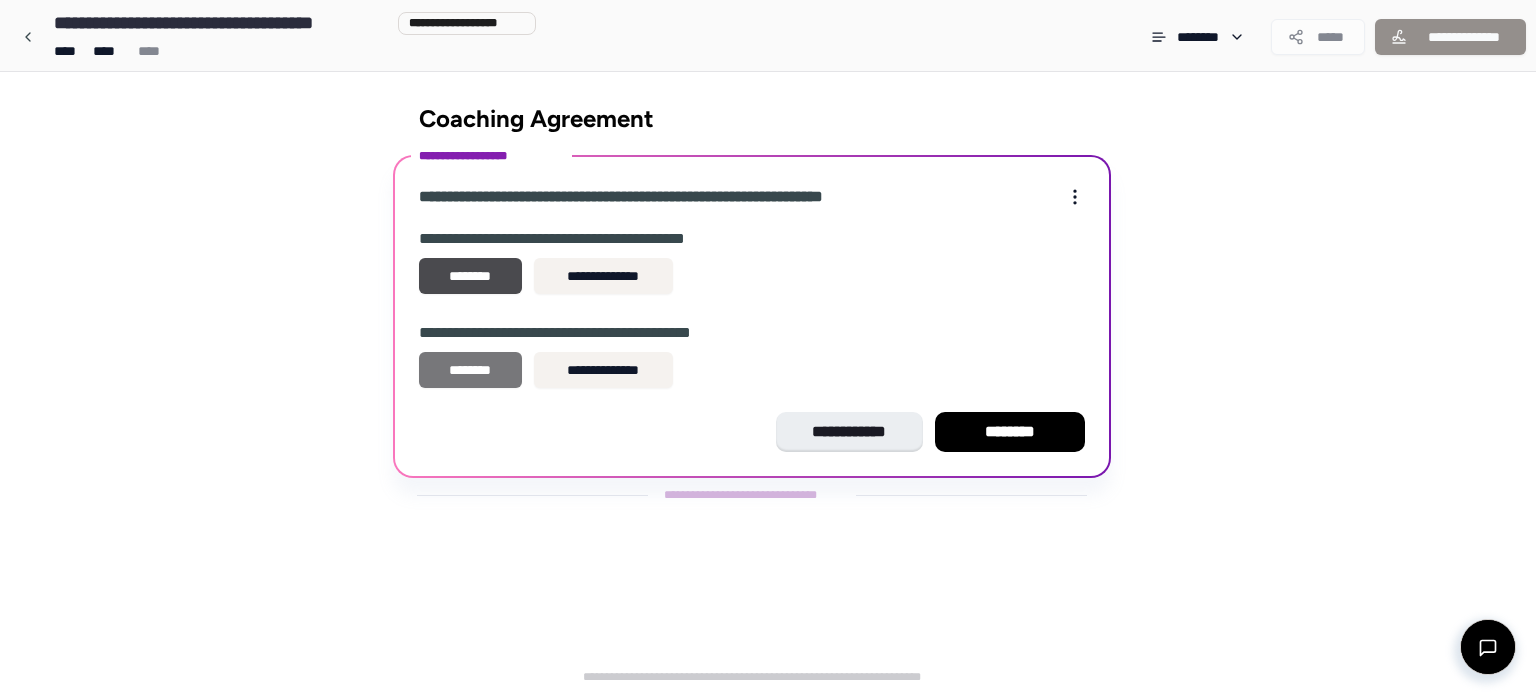 click on "********" at bounding box center [470, 370] 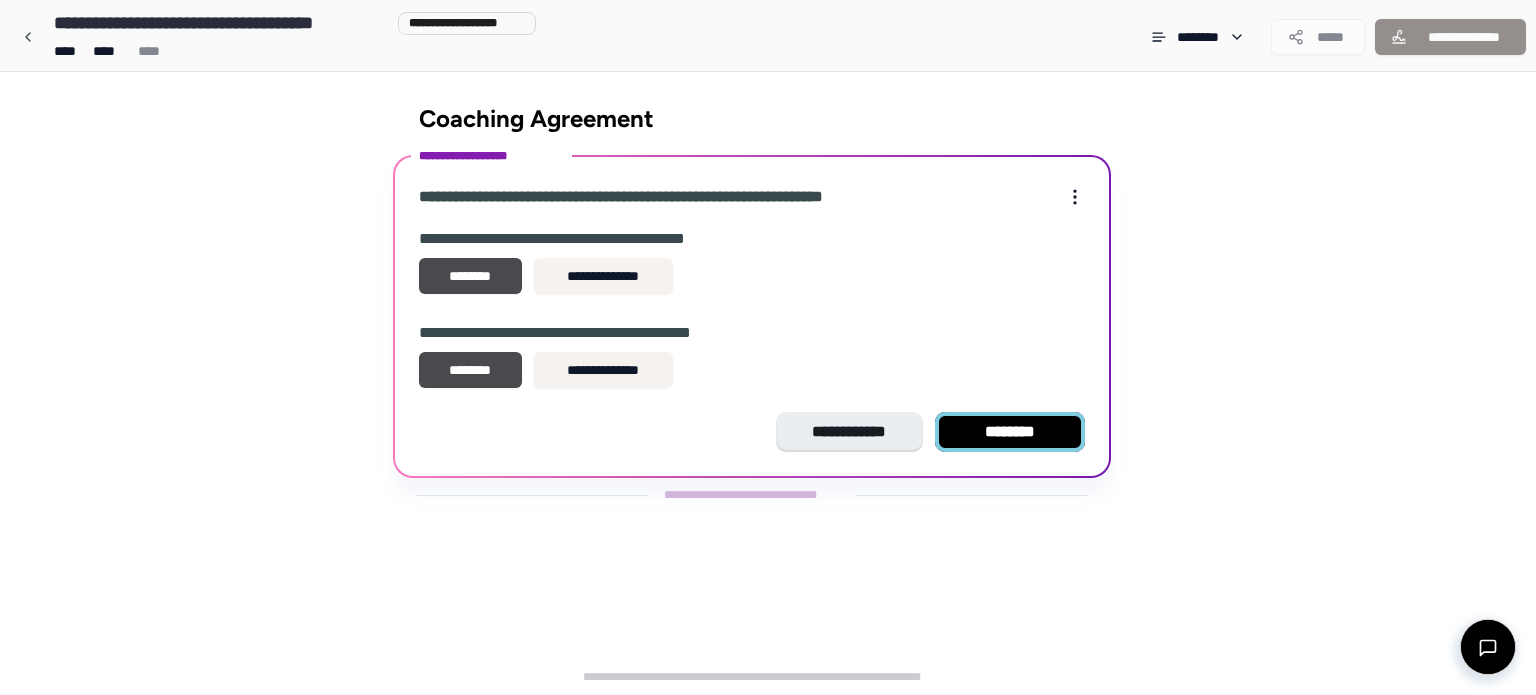 click on "********" at bounding box center (1010, 432) 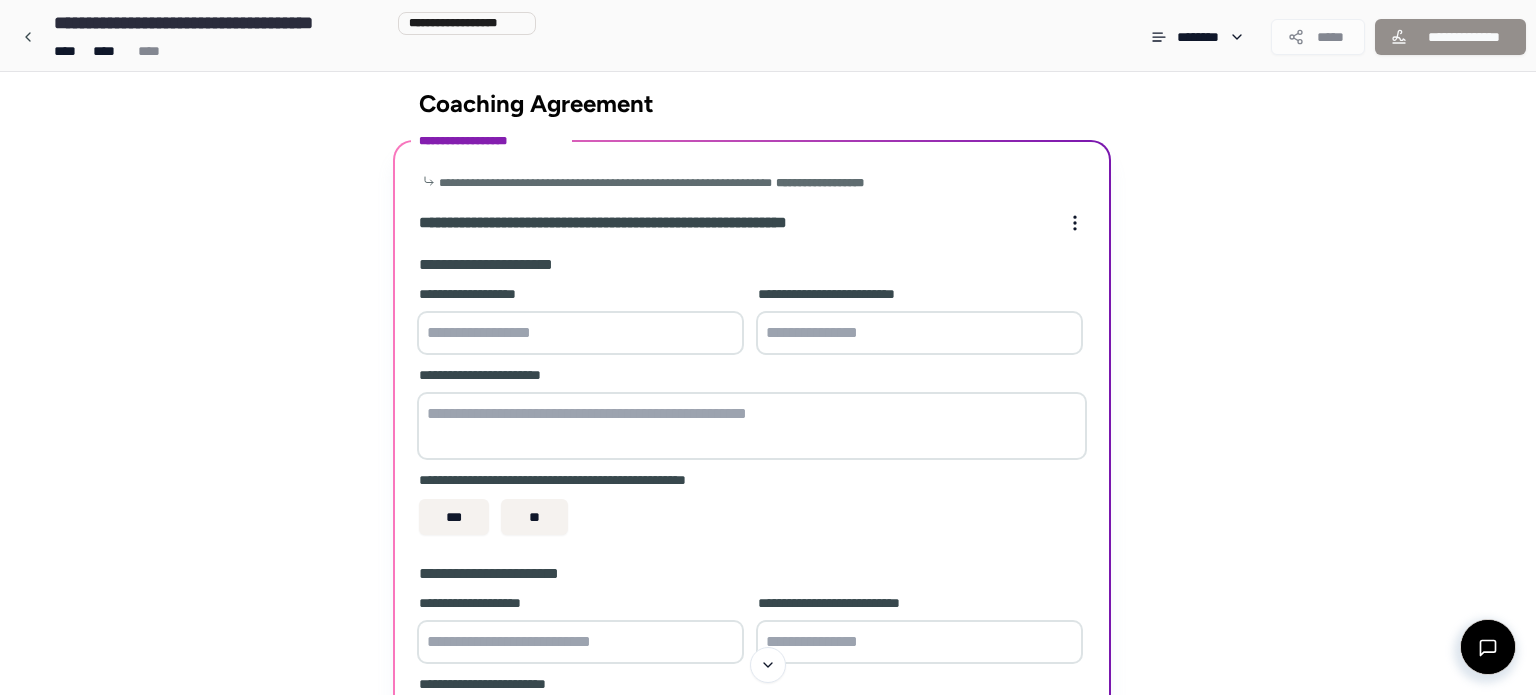 scroll, scrollTop: 16, scrollLeft: 0, axis: vertical 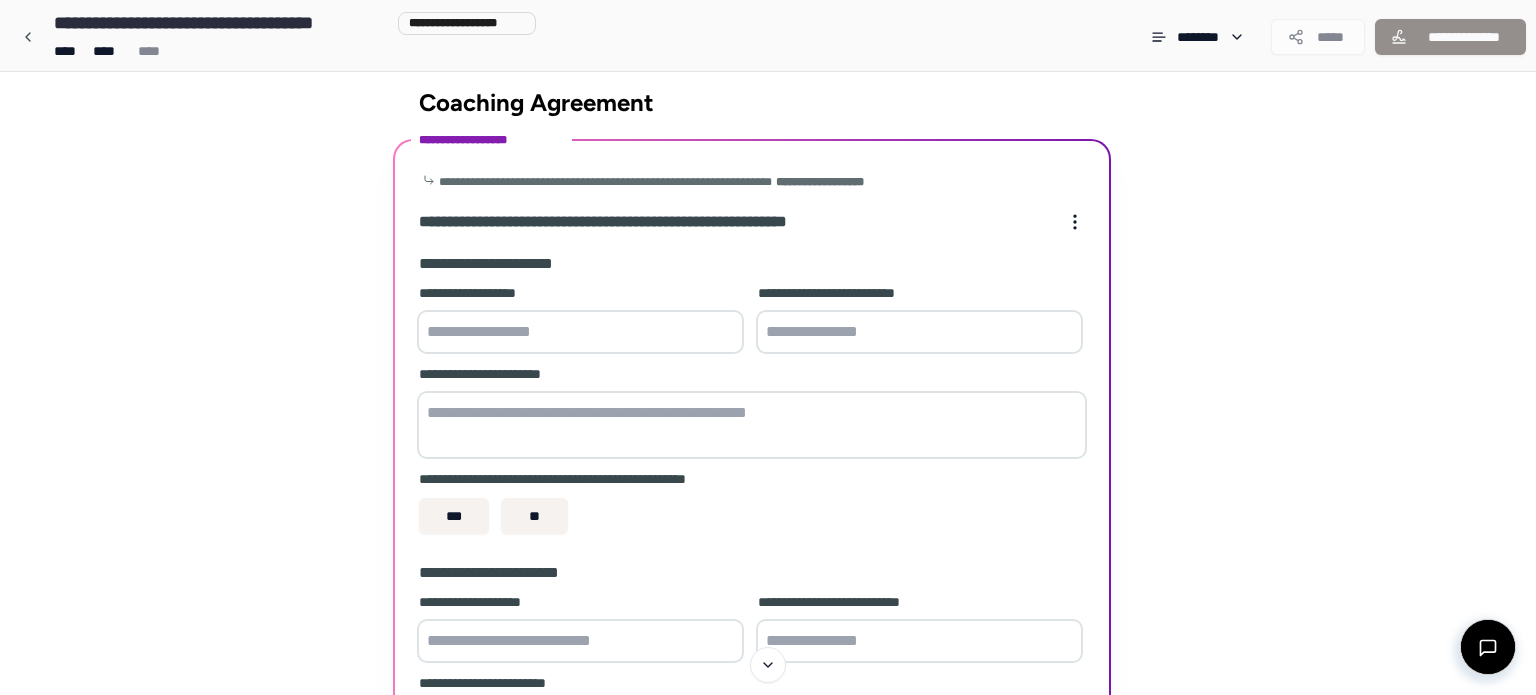 click at bounding box center (580, 332) 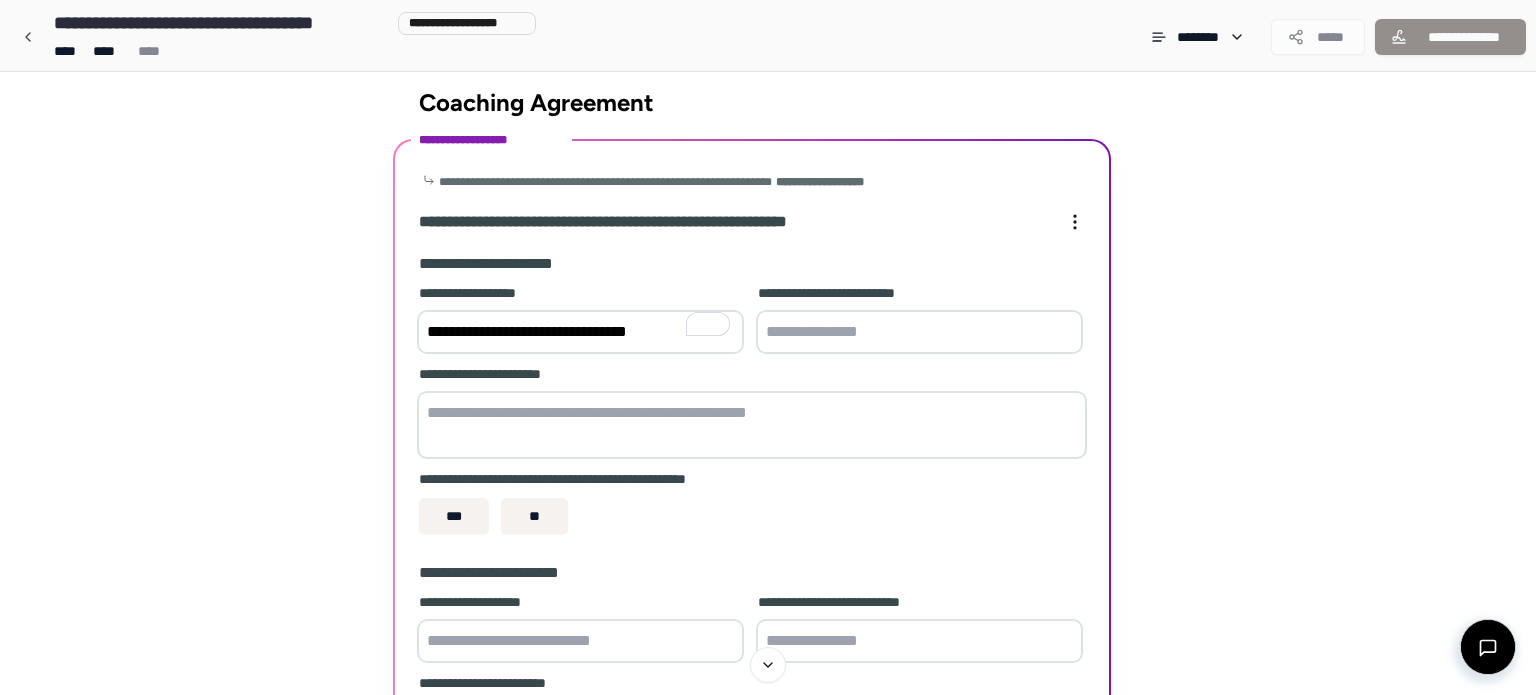 type on "**********" 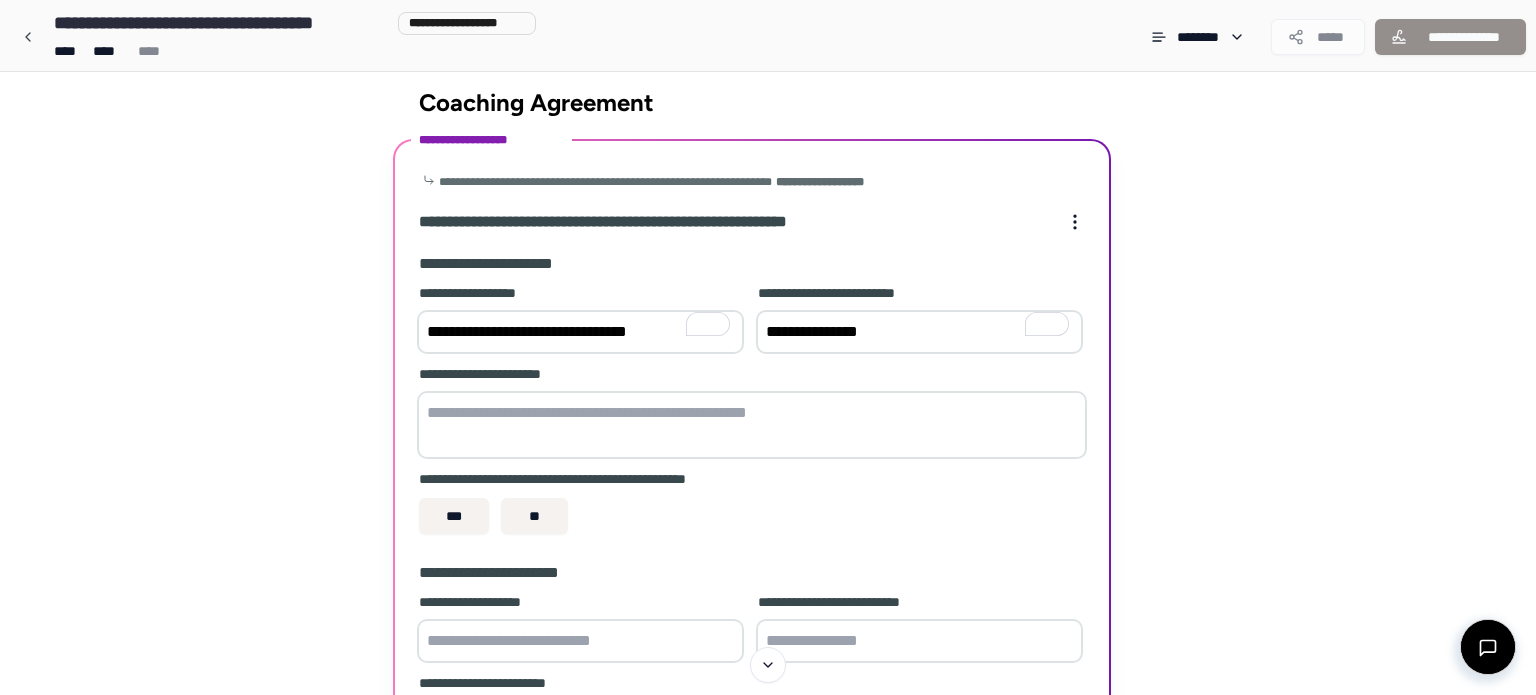 type on "**********" 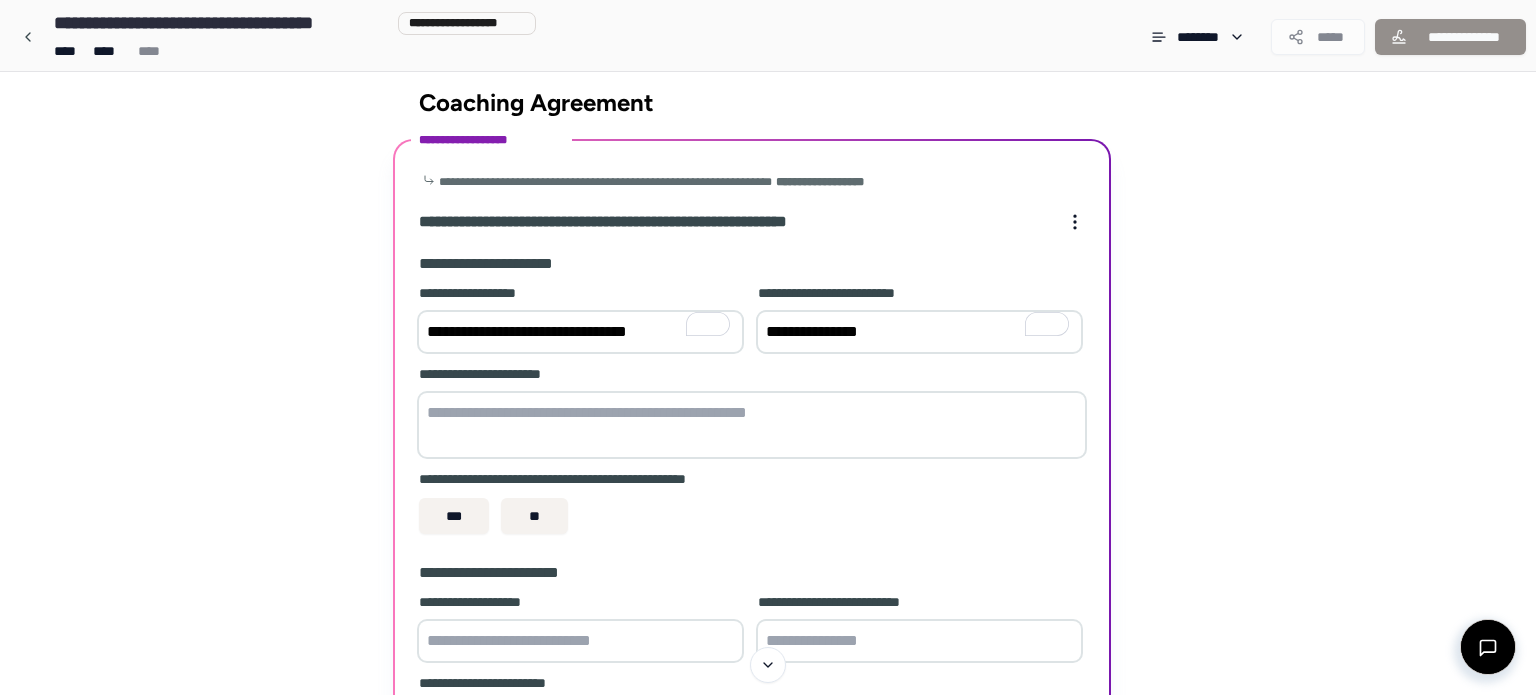 click at bounding box center (752, 425) 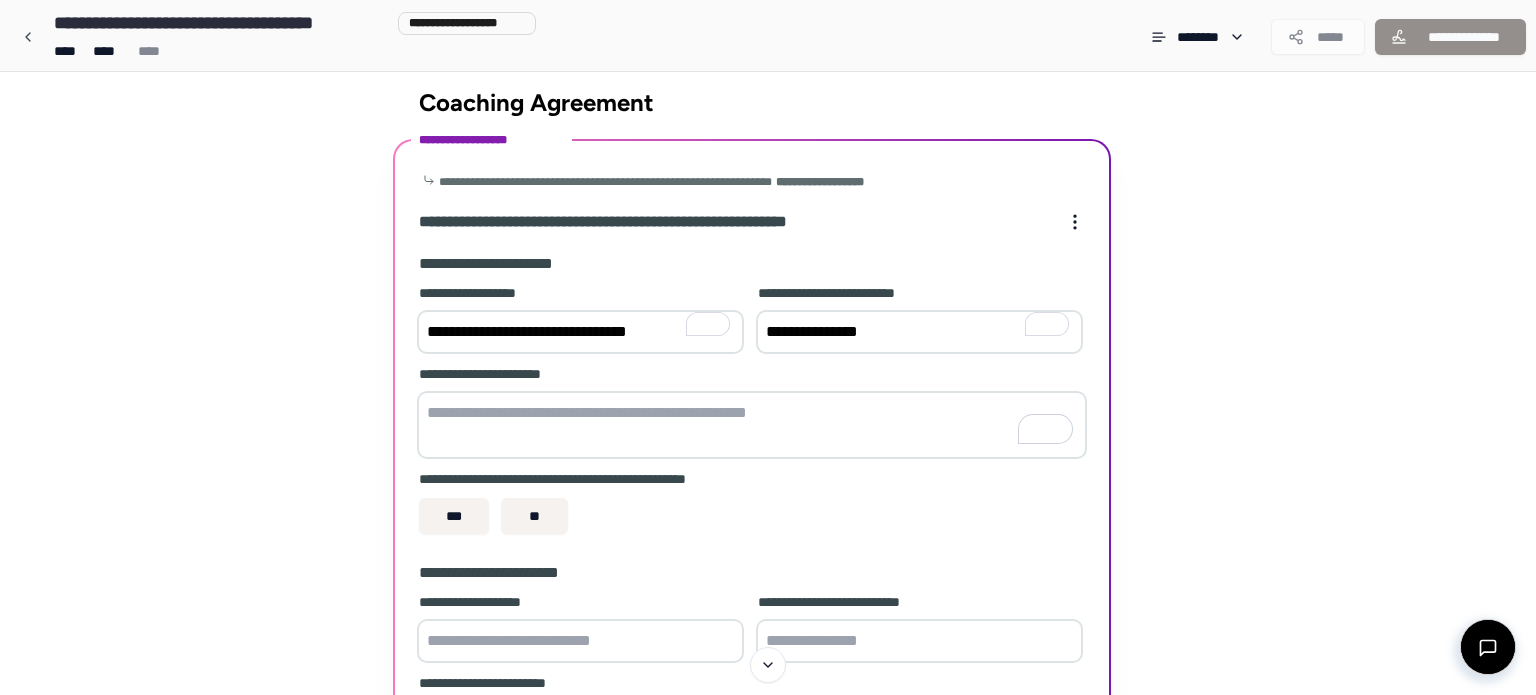 paste on "**********" 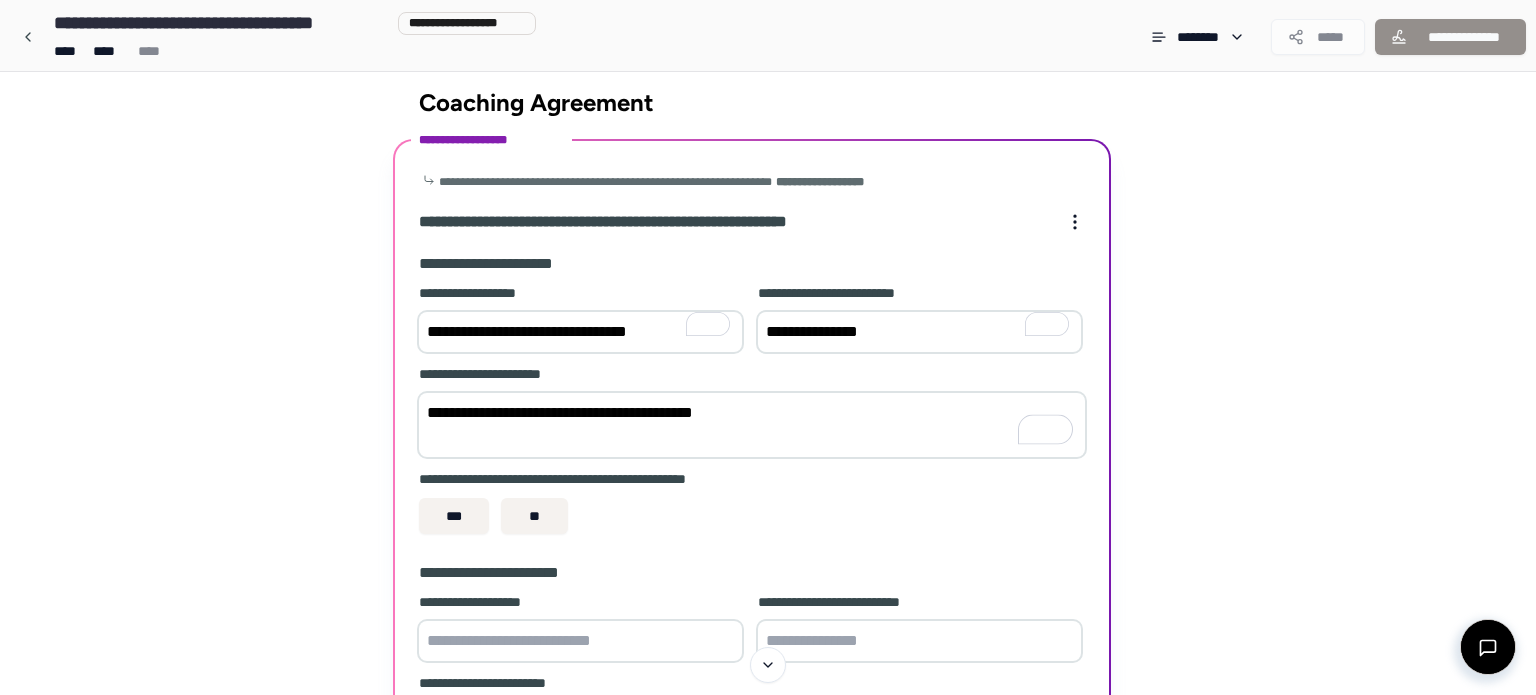 click on "**********" at bounding box center (752, 425) 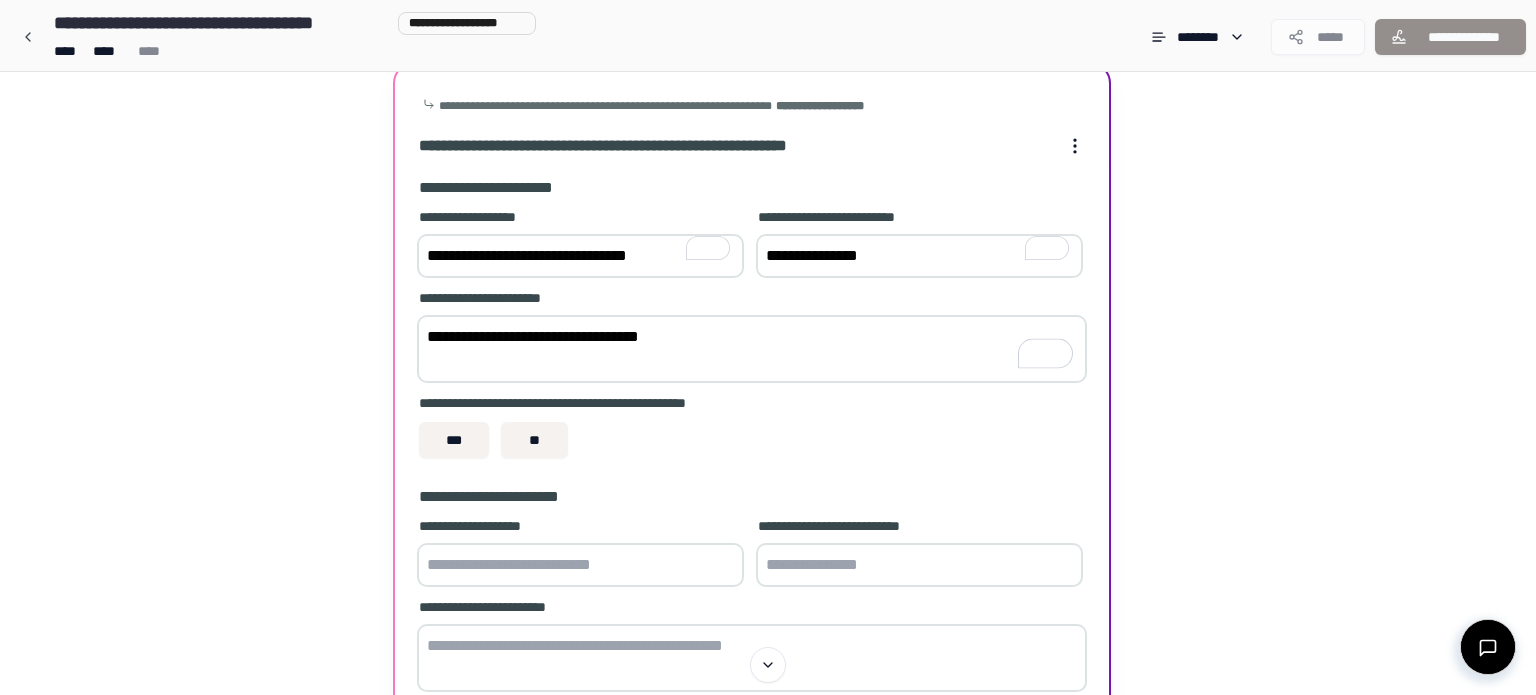 scroll, scrollTop: 140, scrollLeft: 0, axis: vertical 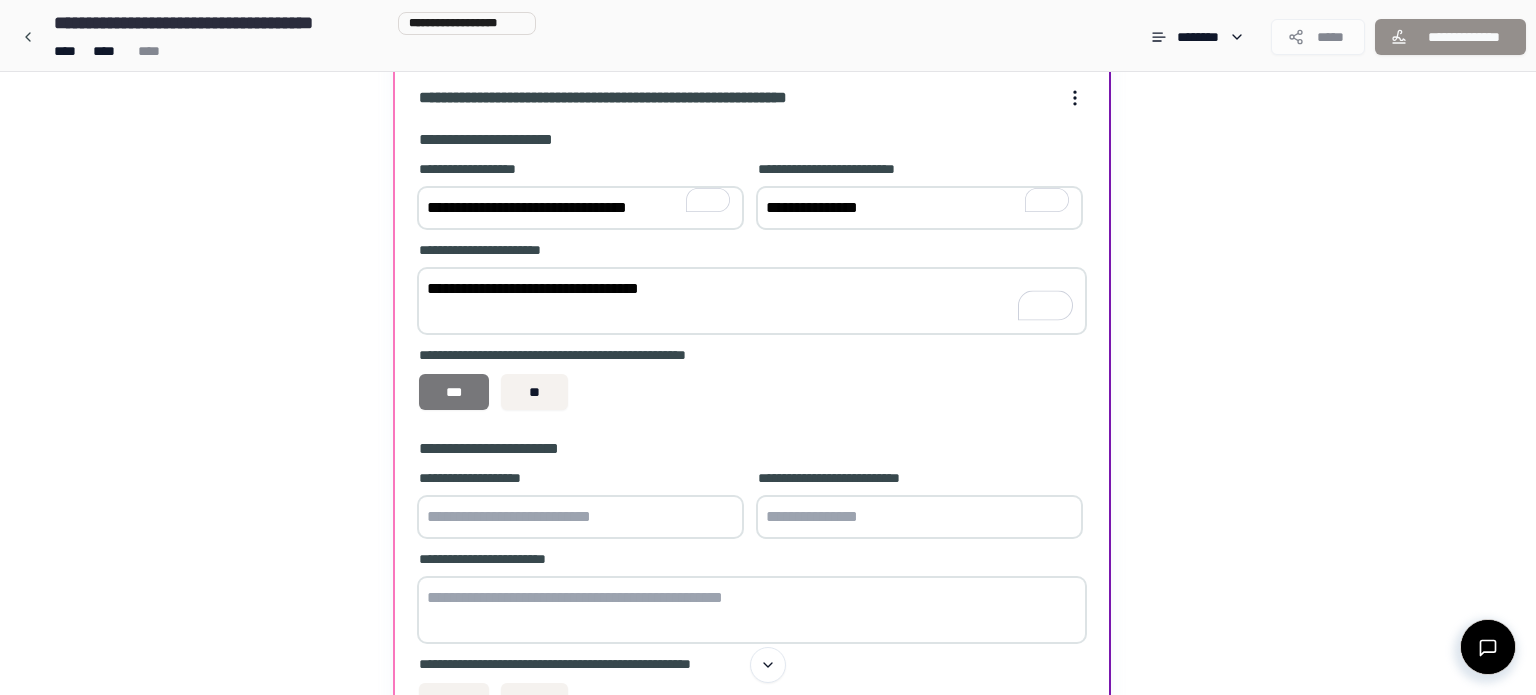 type on "**********" 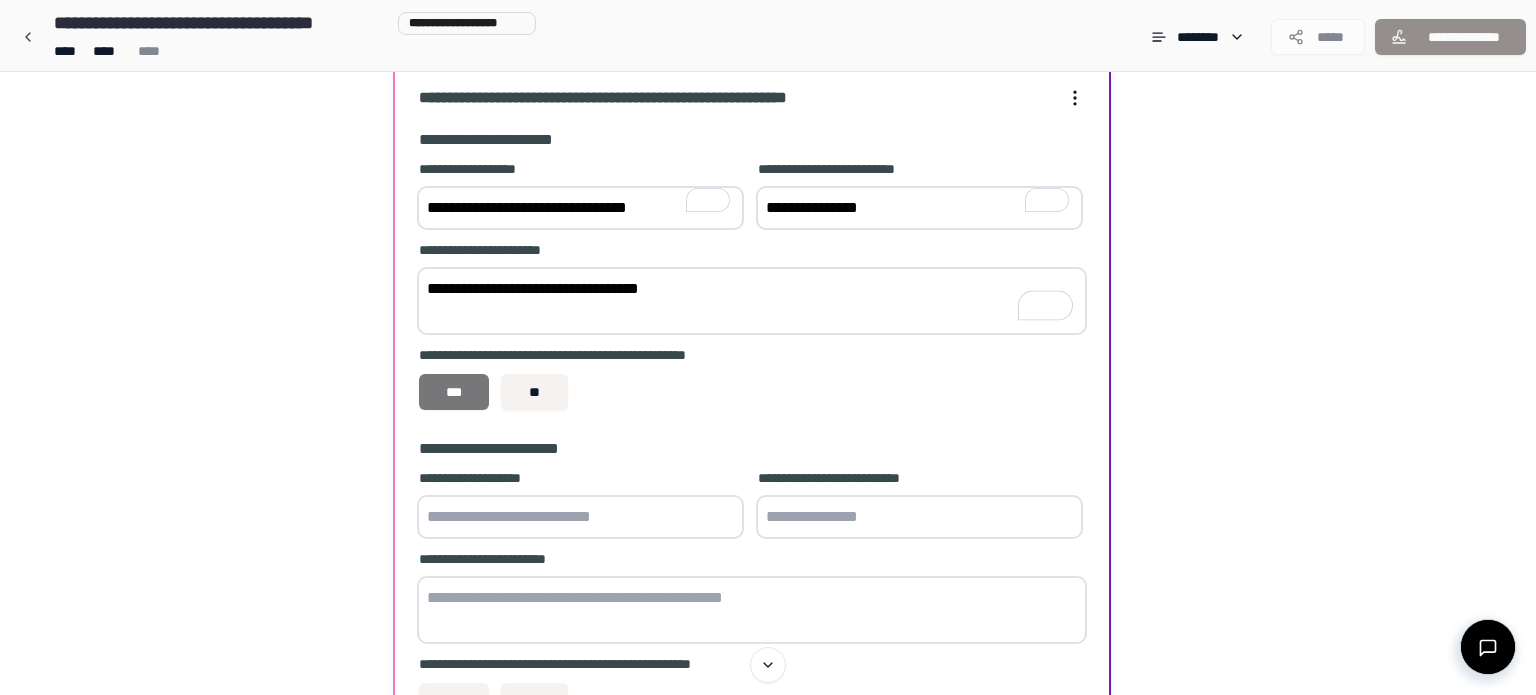 click on "***" at bounding box center [454, 392] 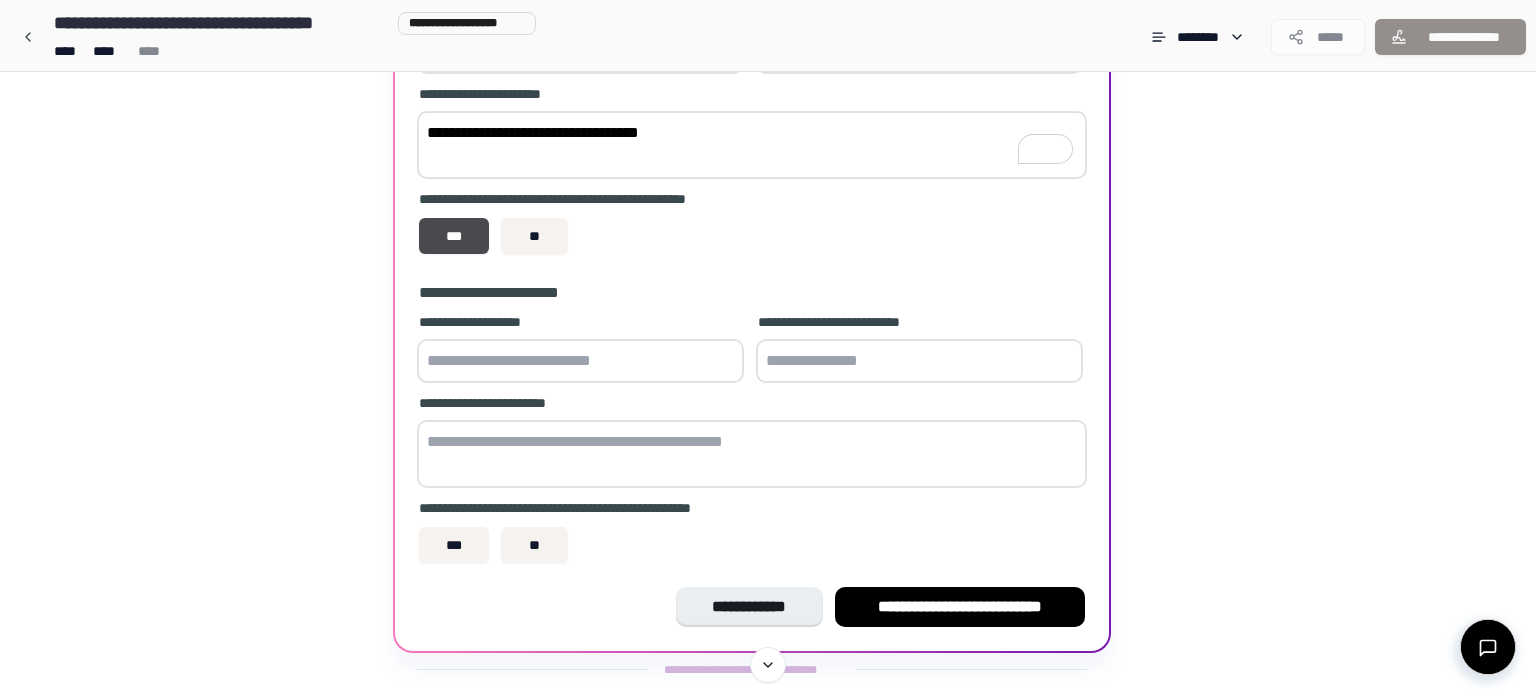 scroll, scrollTop: 297, scrollLeft: 0, axis: vertical 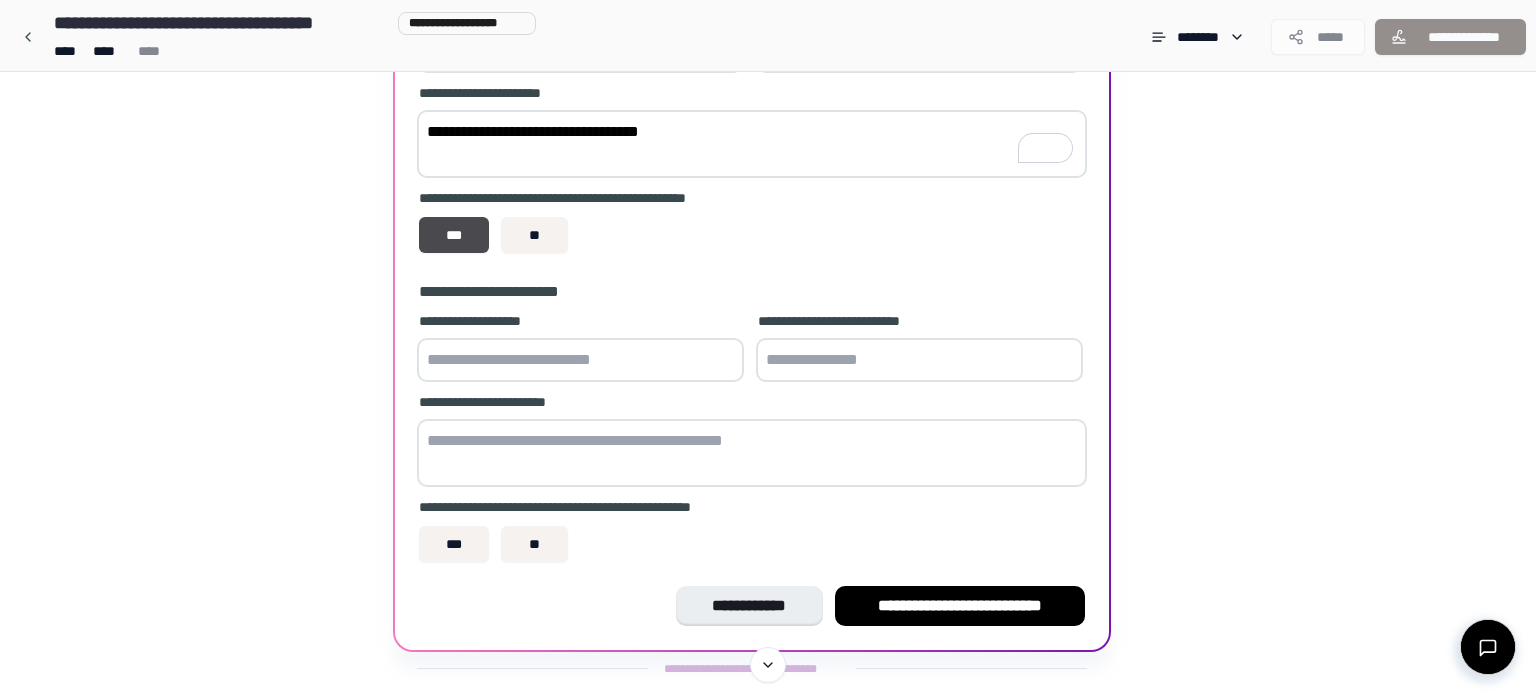 click at bounding box center [580, 360] 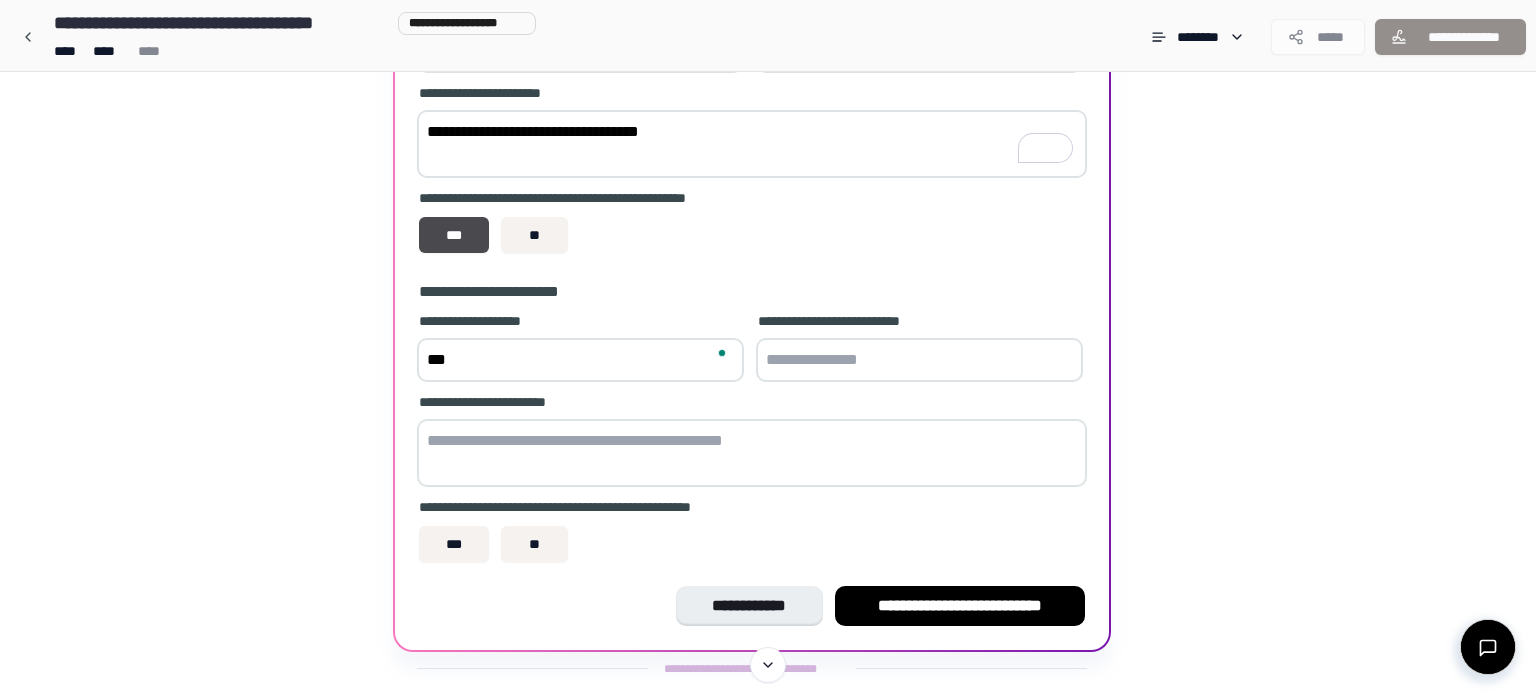 type on "***" 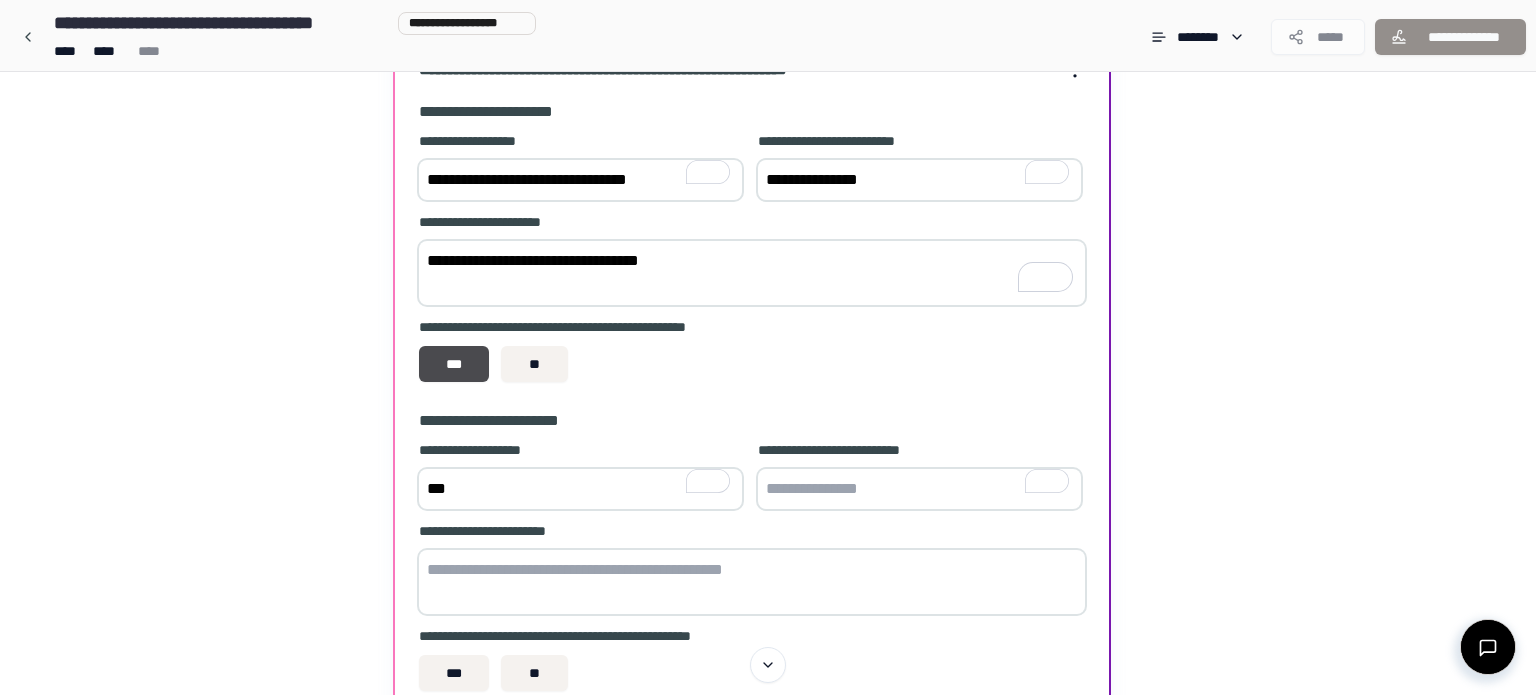 scroll, scrollTop: 166, scrollLeft: 0, axis: vertical 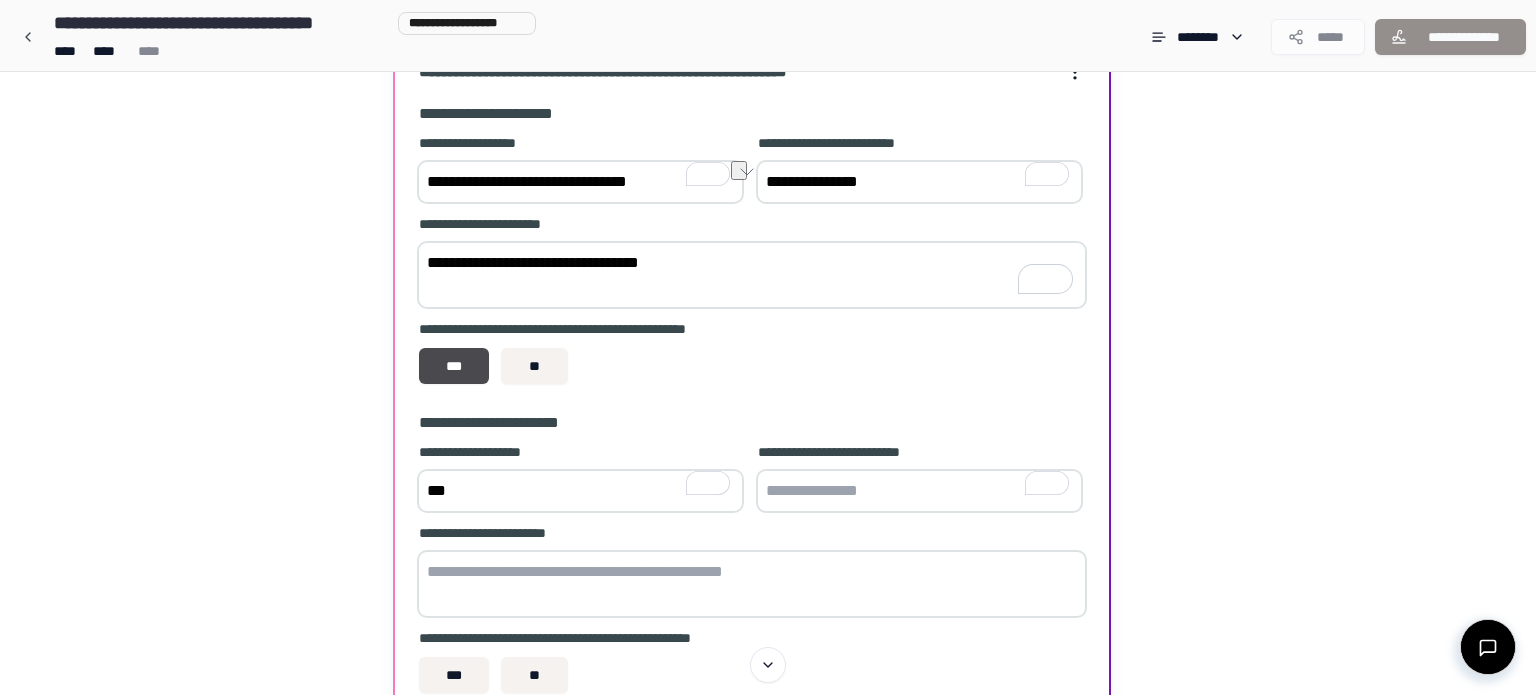 drag, startPoint x: 886, startPoint y: 186, endPoint x: 737, endPoint y: 188, distance: 149.01343 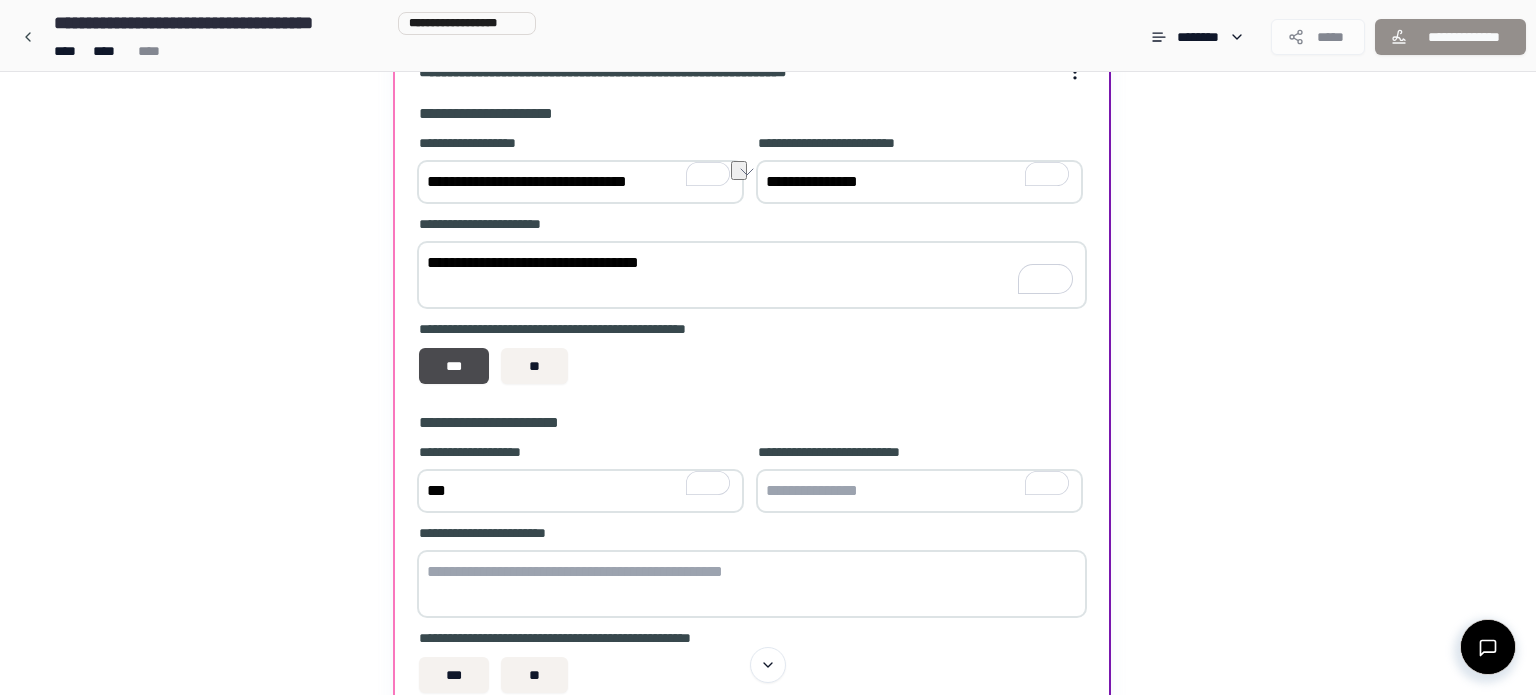 click on "**********" at bounding box center [752, 262] 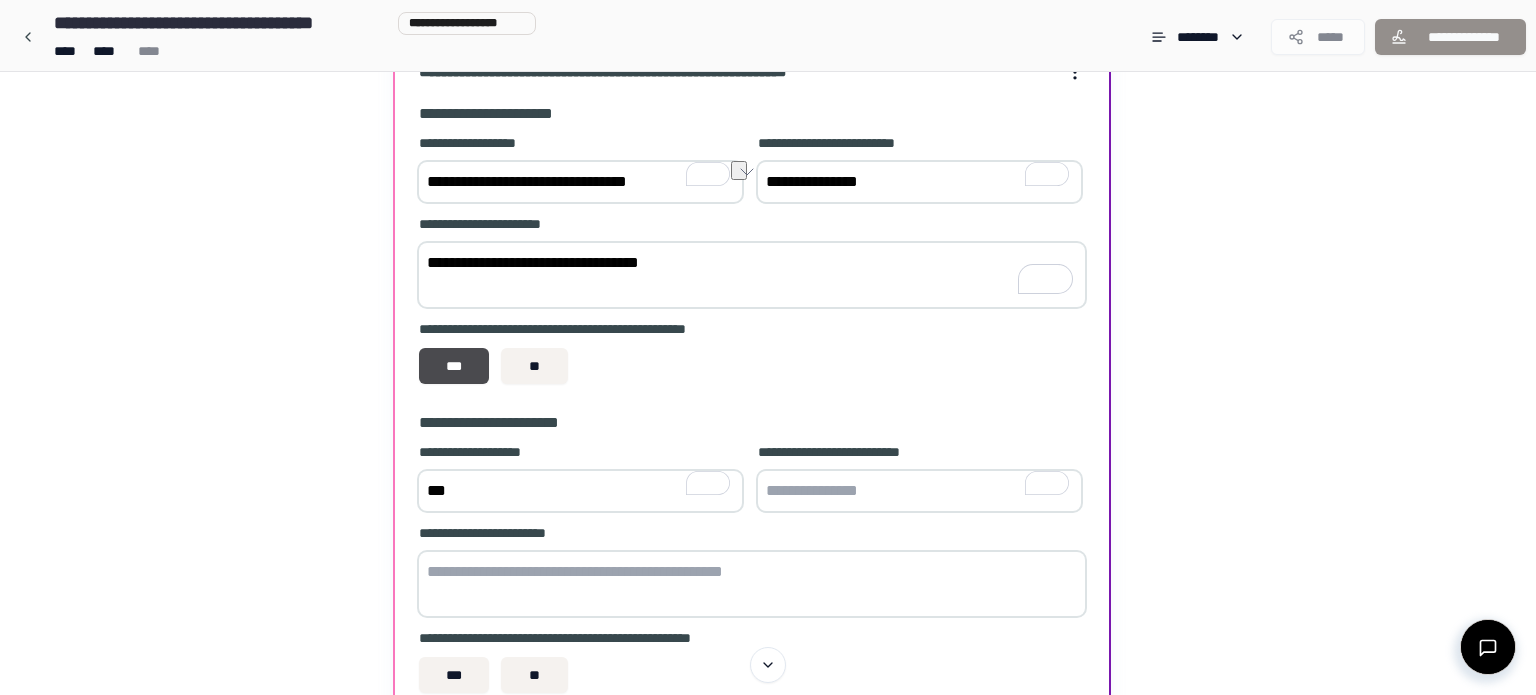 click at bounding box center (919, 491) 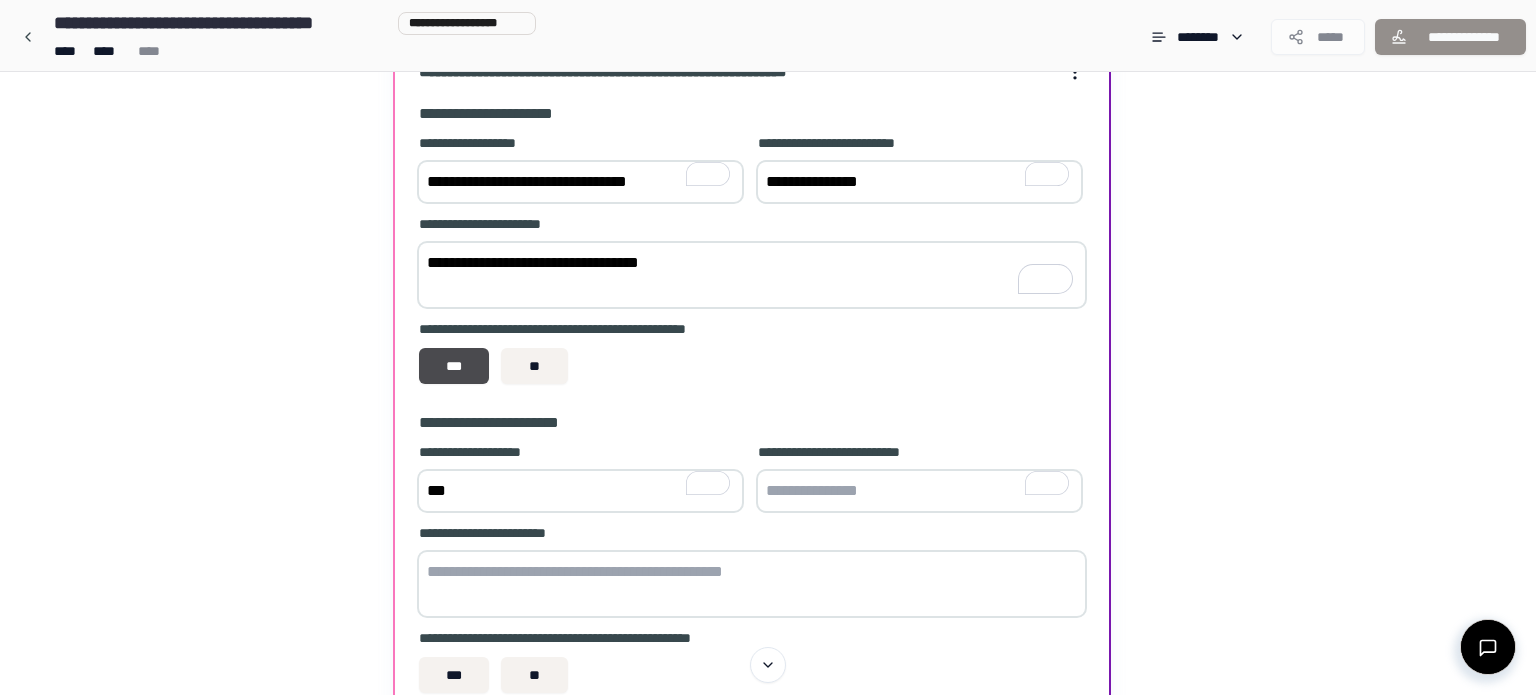 paste on "**********" 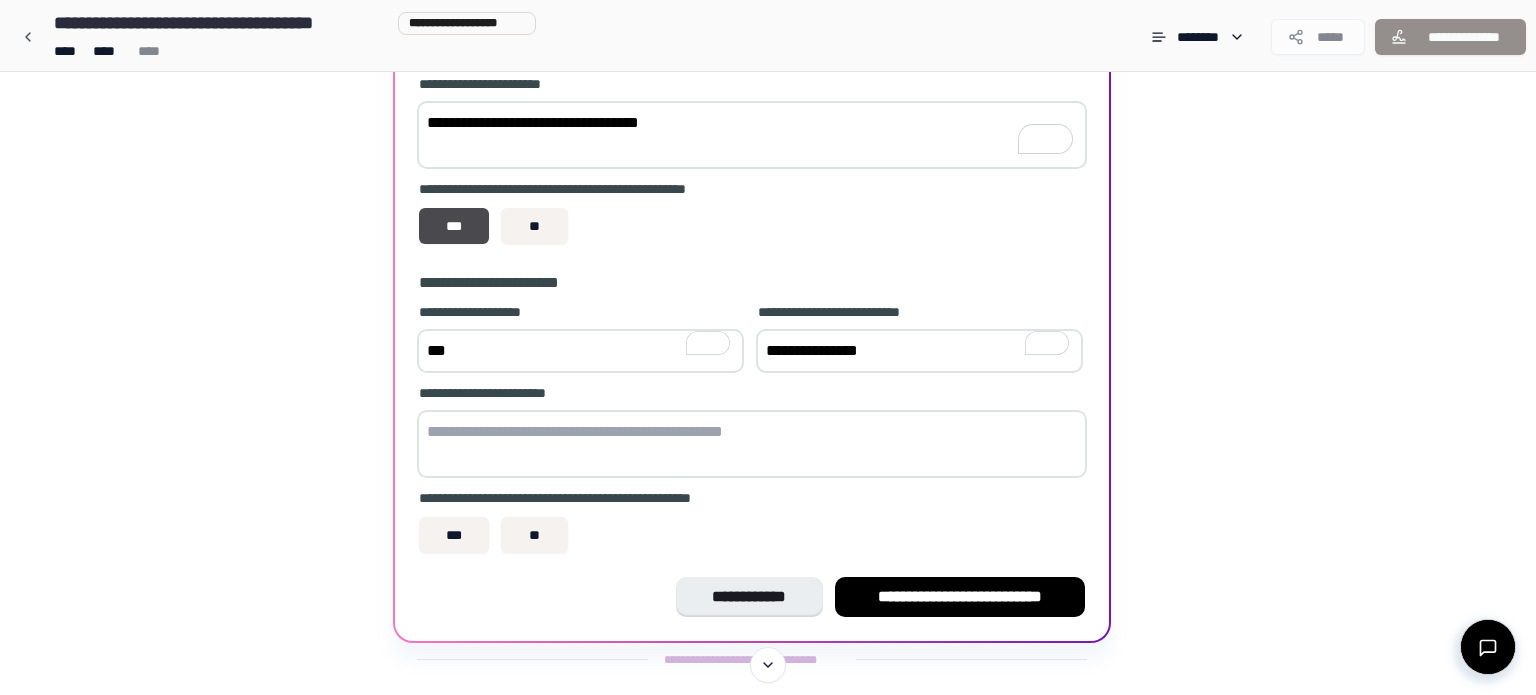 scroll, scrollTop: 312, scrollLeft: 0, axis: vertical 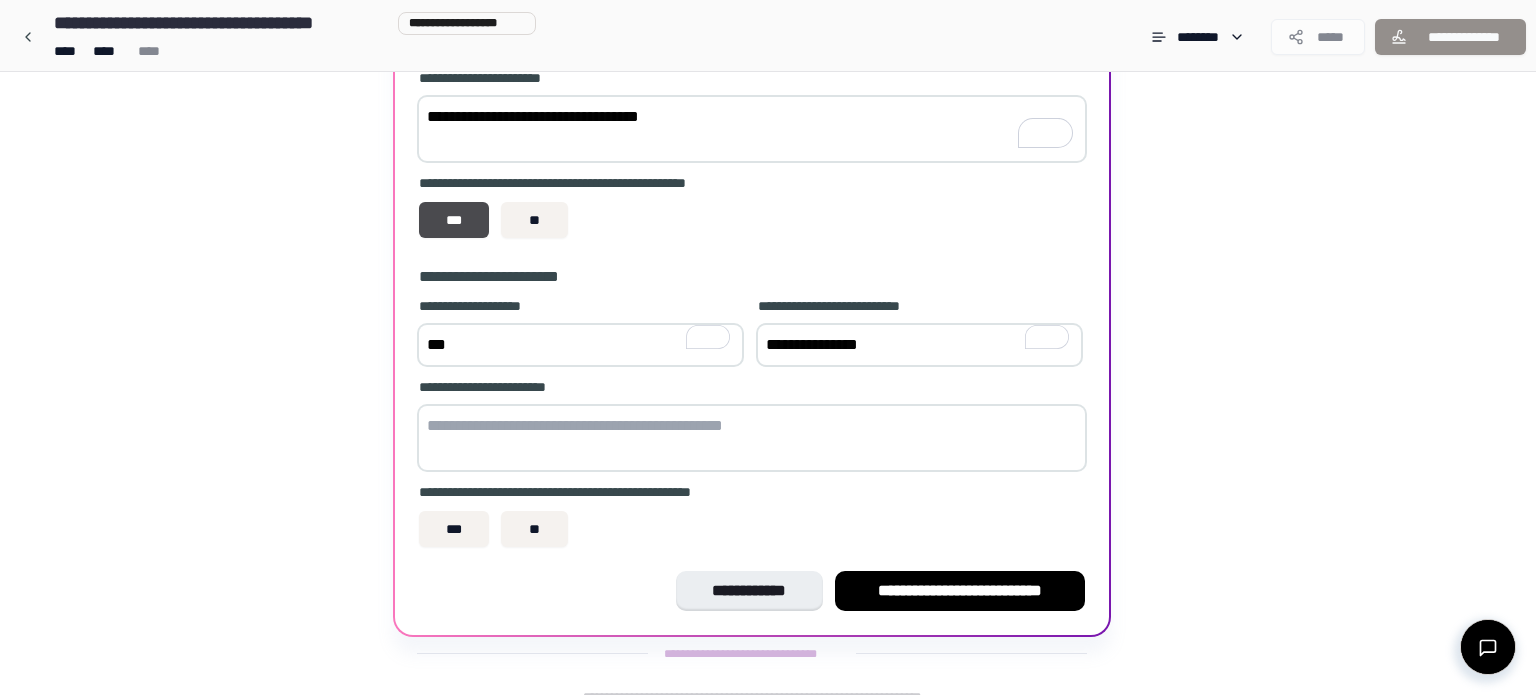 type on "**********" 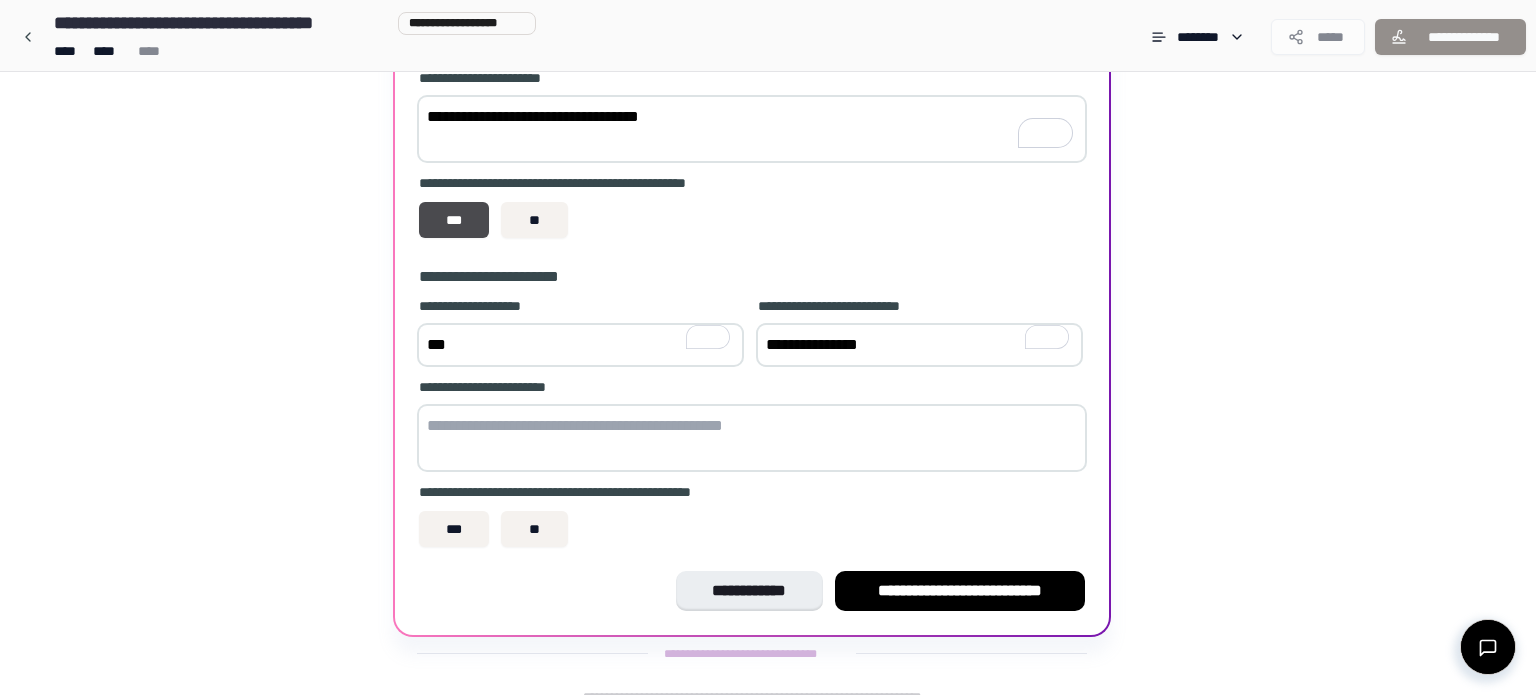click at bounding box center (752, 438) 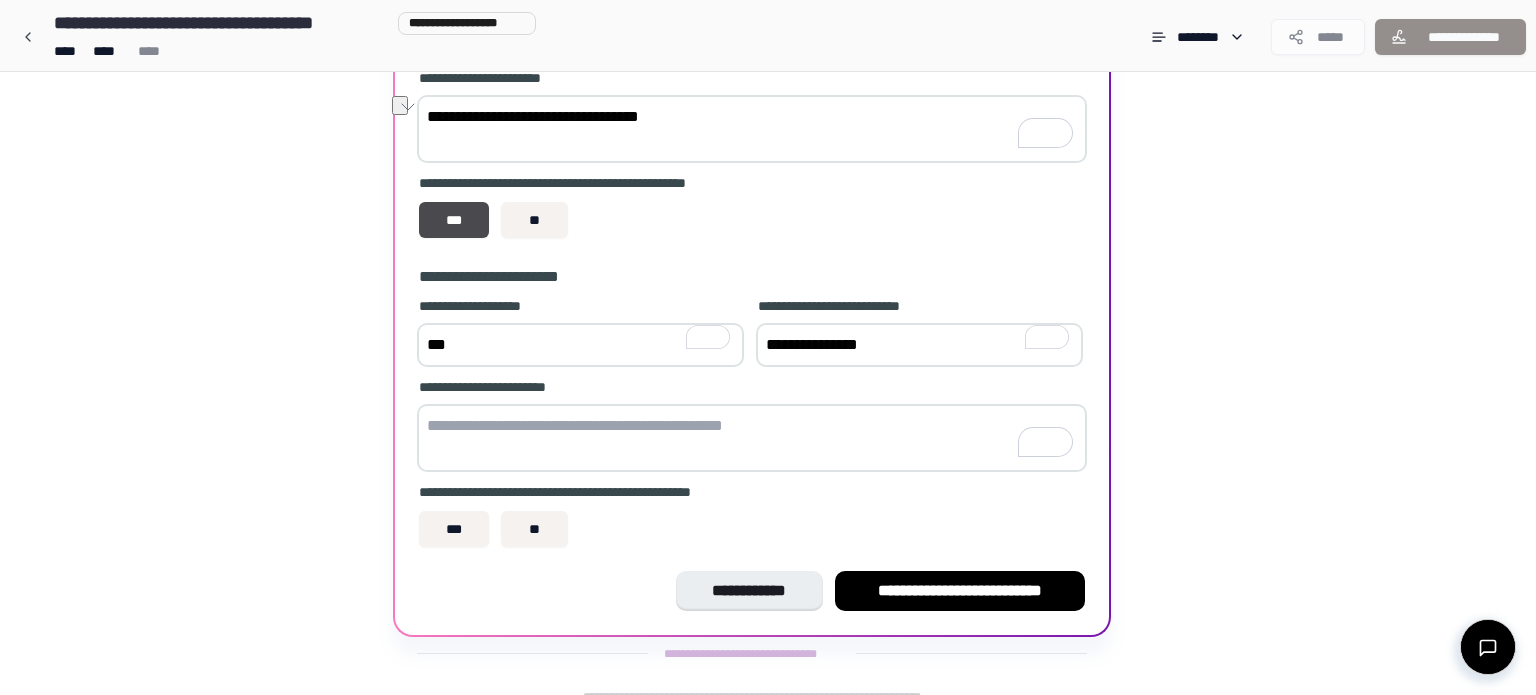 drag, startPoint x: 701, startPoint y: 114, endPoint x: 431, endPoint y: 112, distance: 270.00742 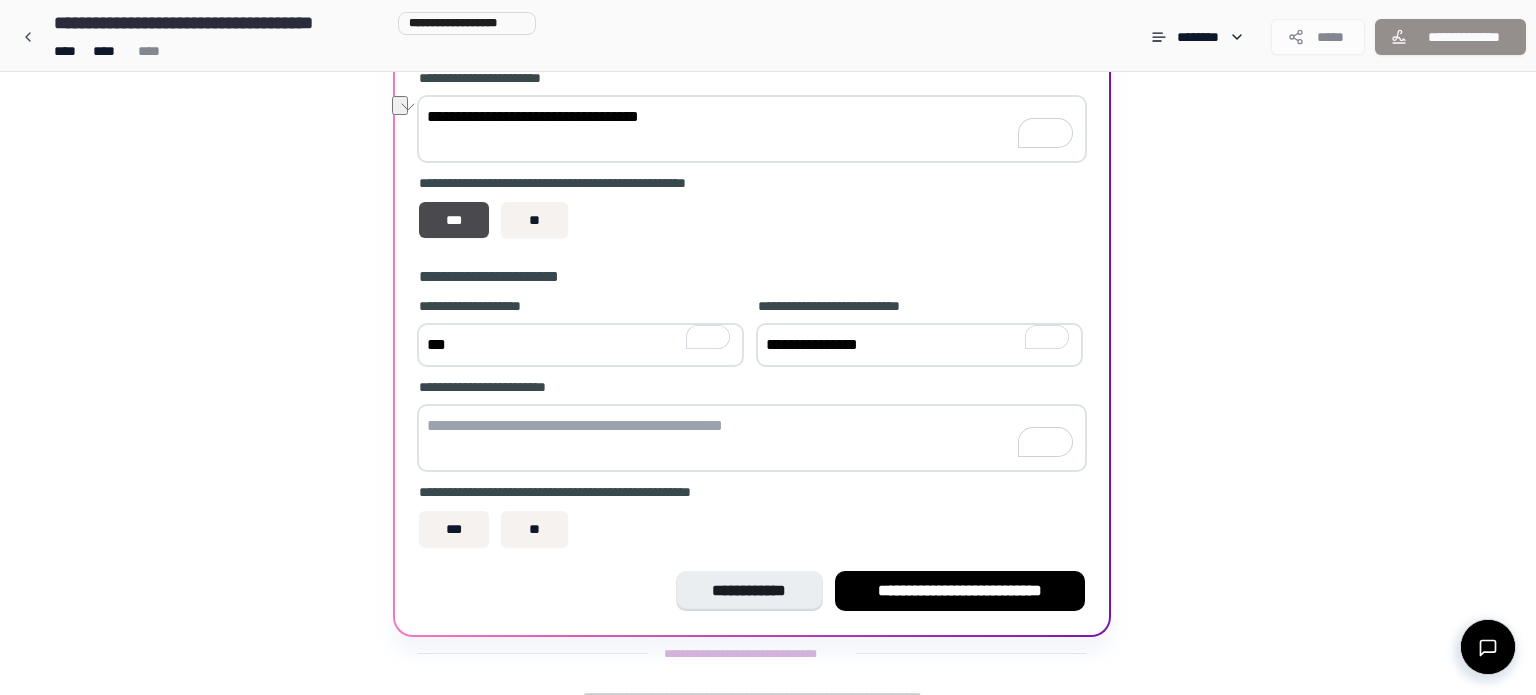 click on "**********" at bounding box center [752, 129] 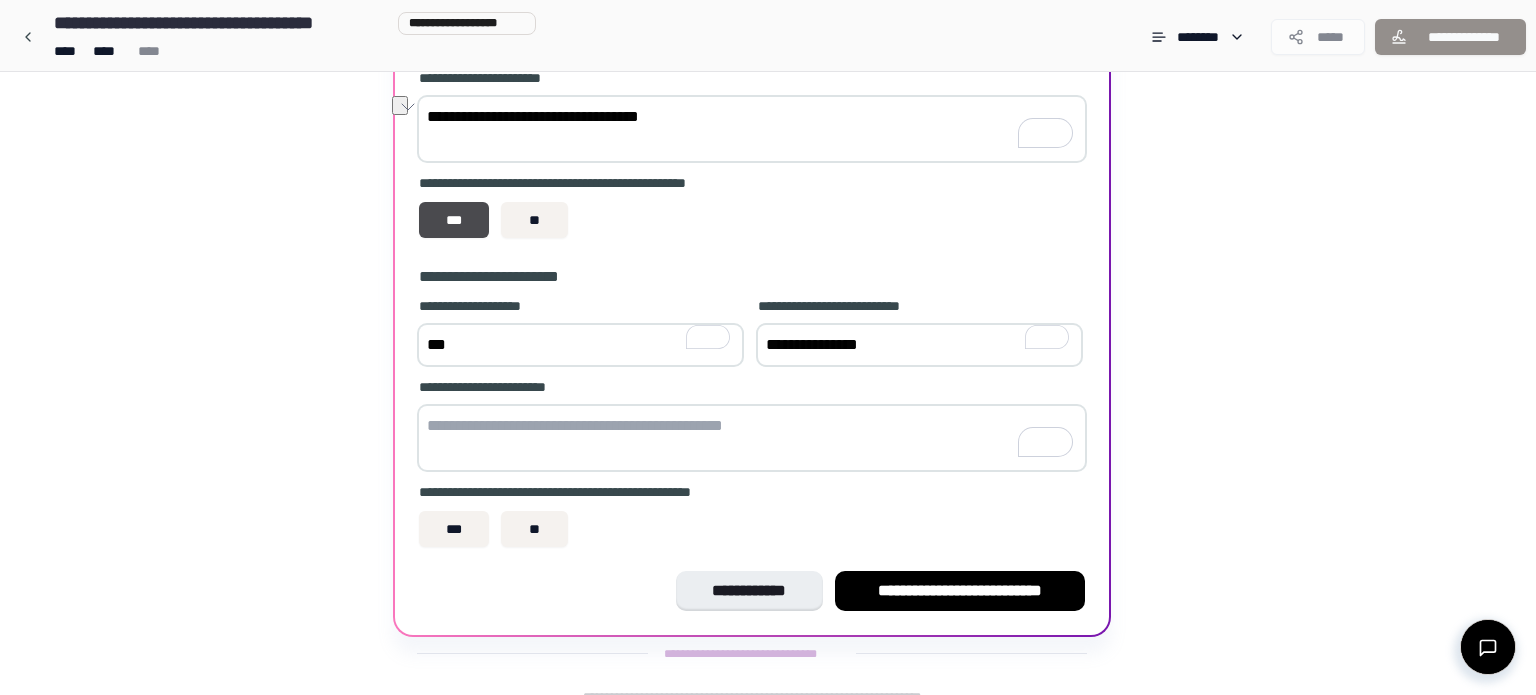 click at bounding box center (752, 438) 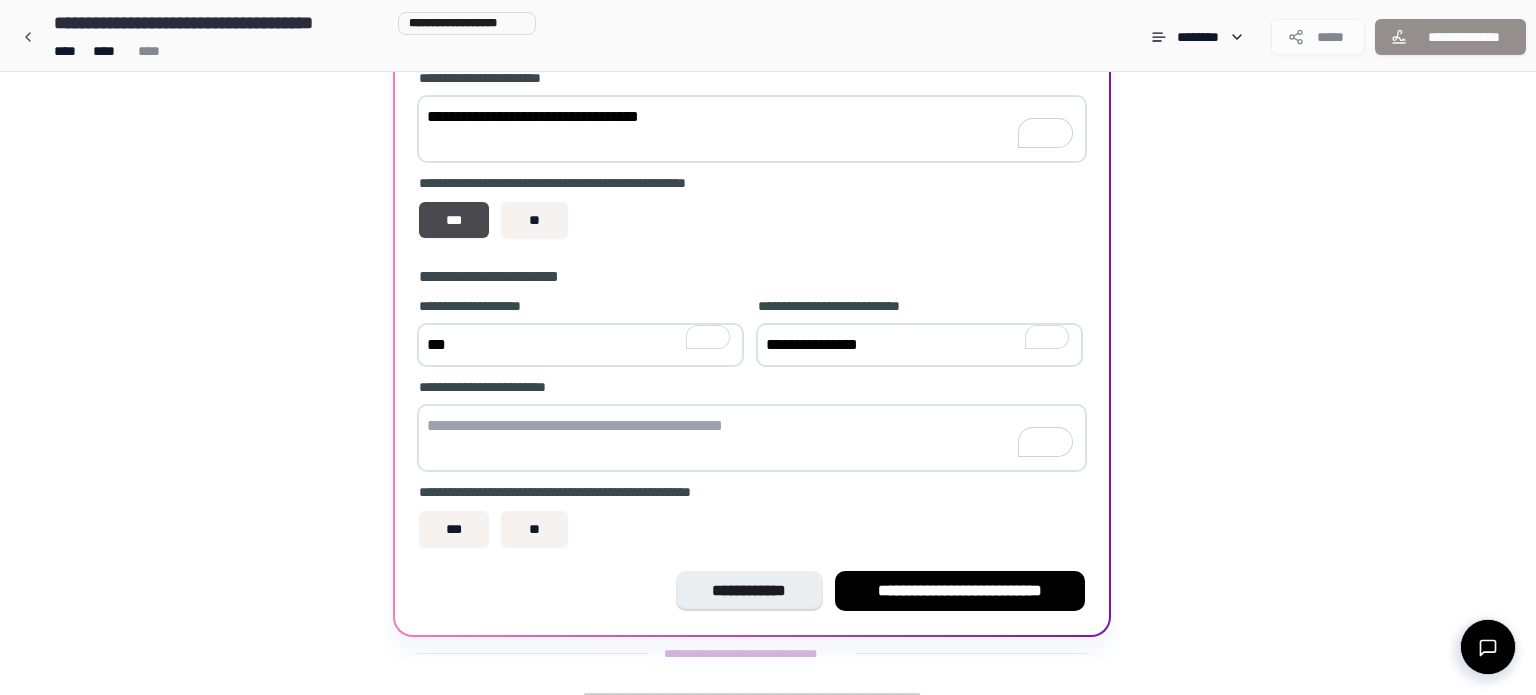 paste on "**********" 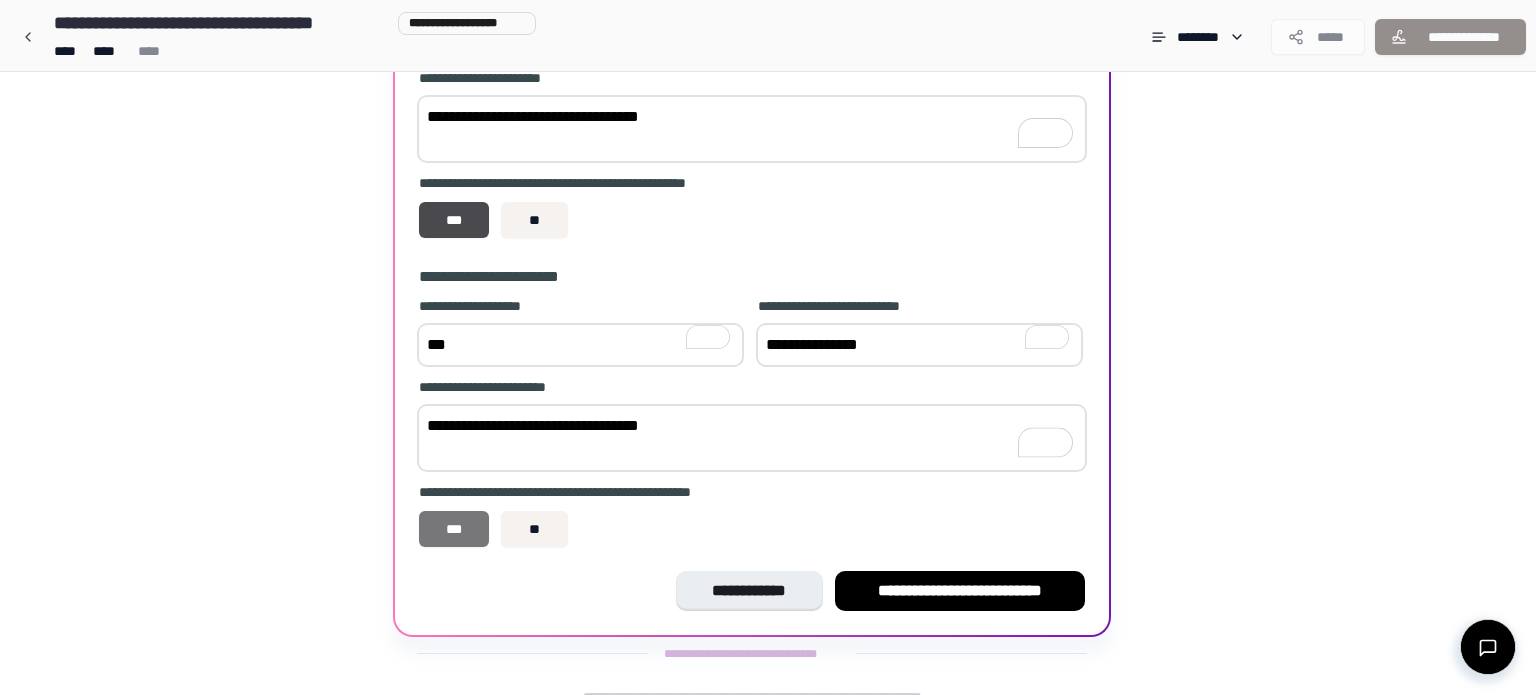 type on "**********" 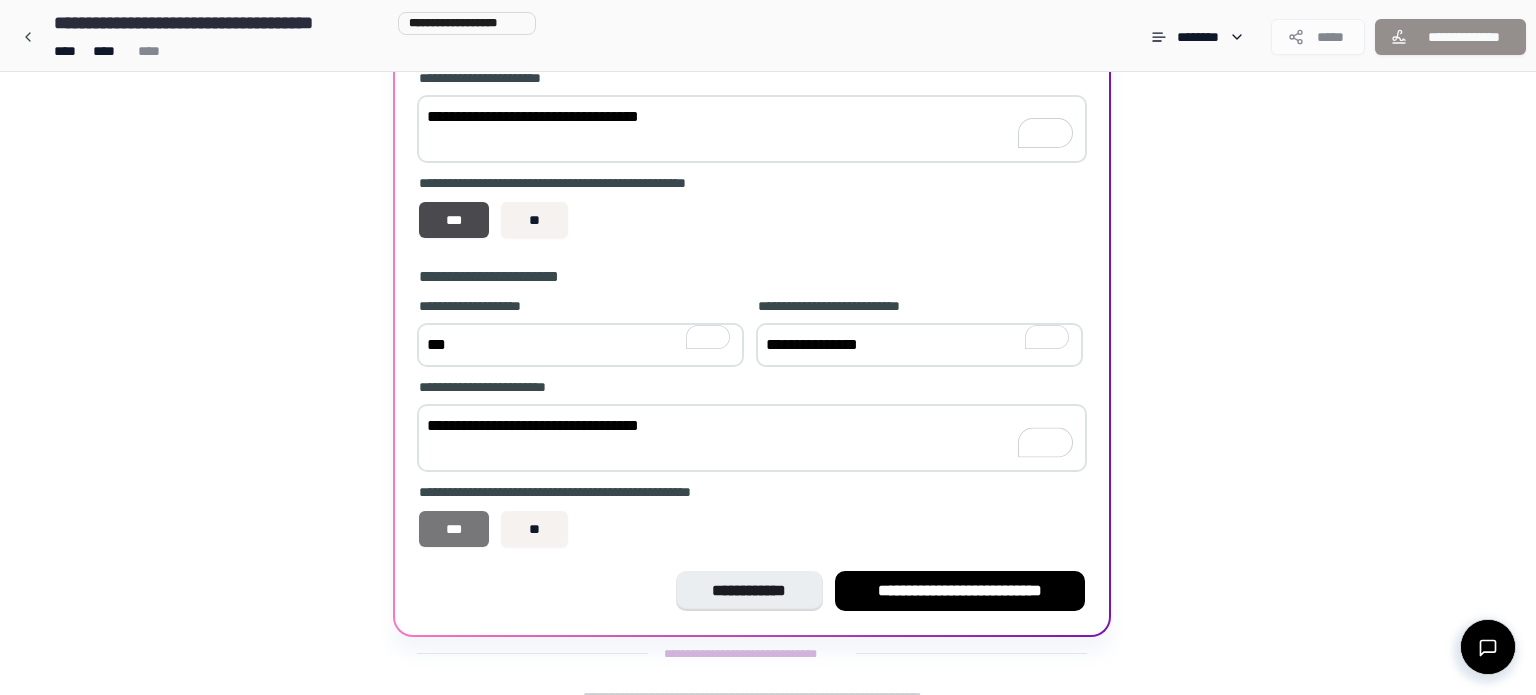 click on "***" at bounding box center [454, 529] 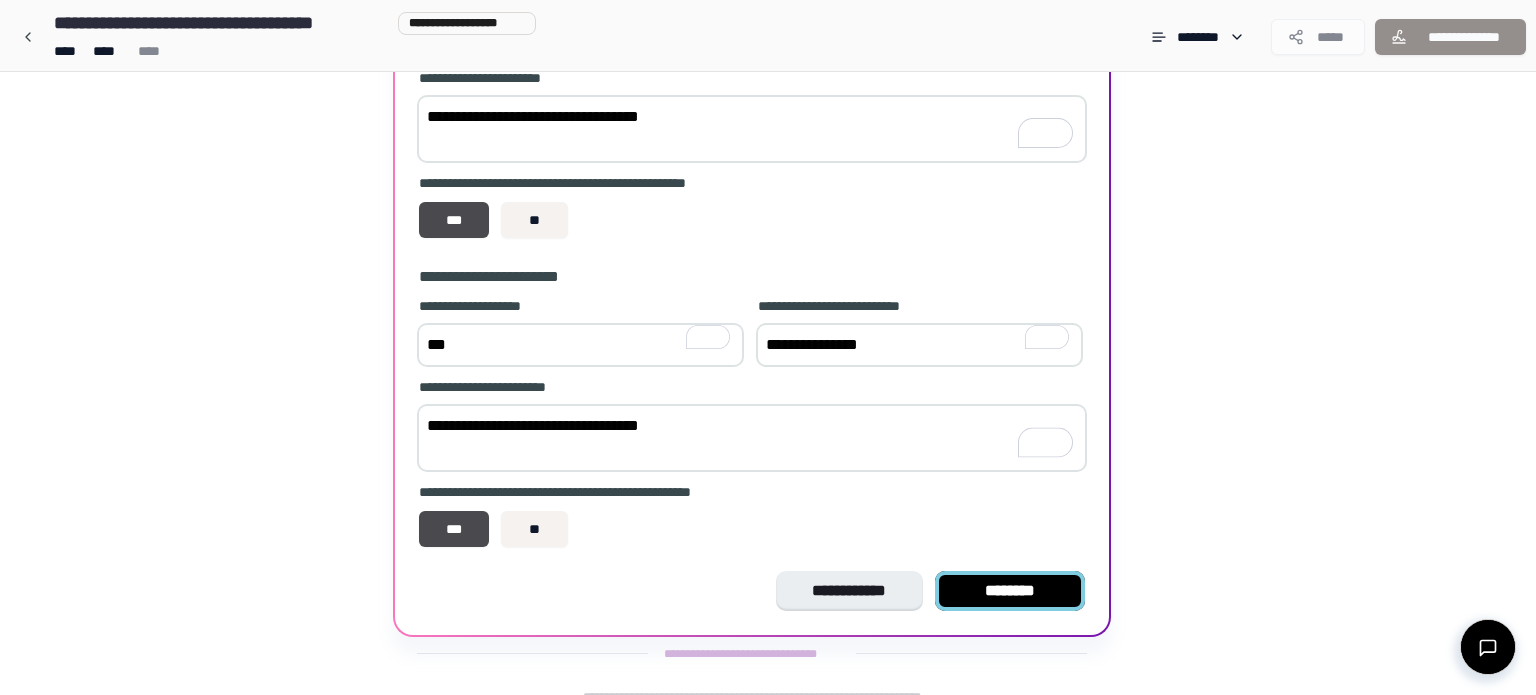 click on "********" at bounding box center [1010, 591] 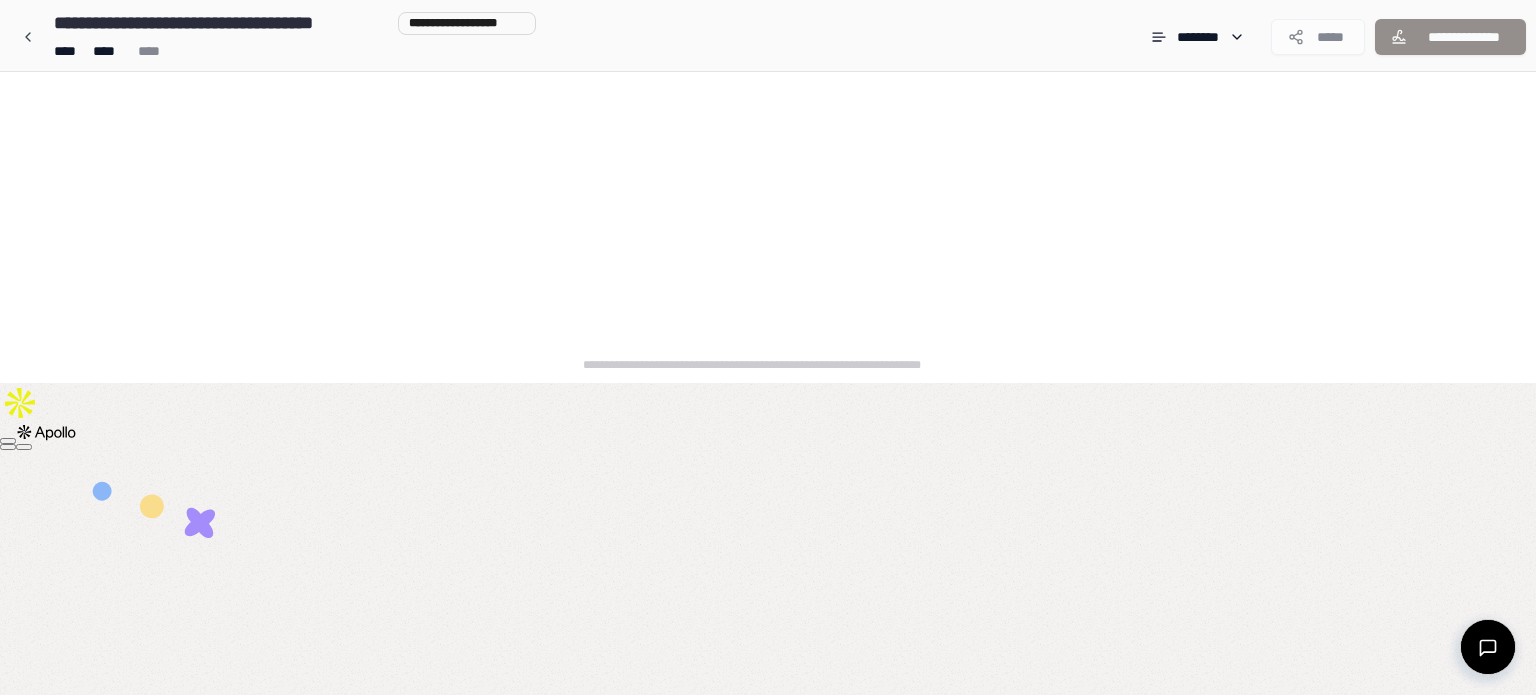 scroll, scrollTop: 0, scrollLeft: 0, axis: both 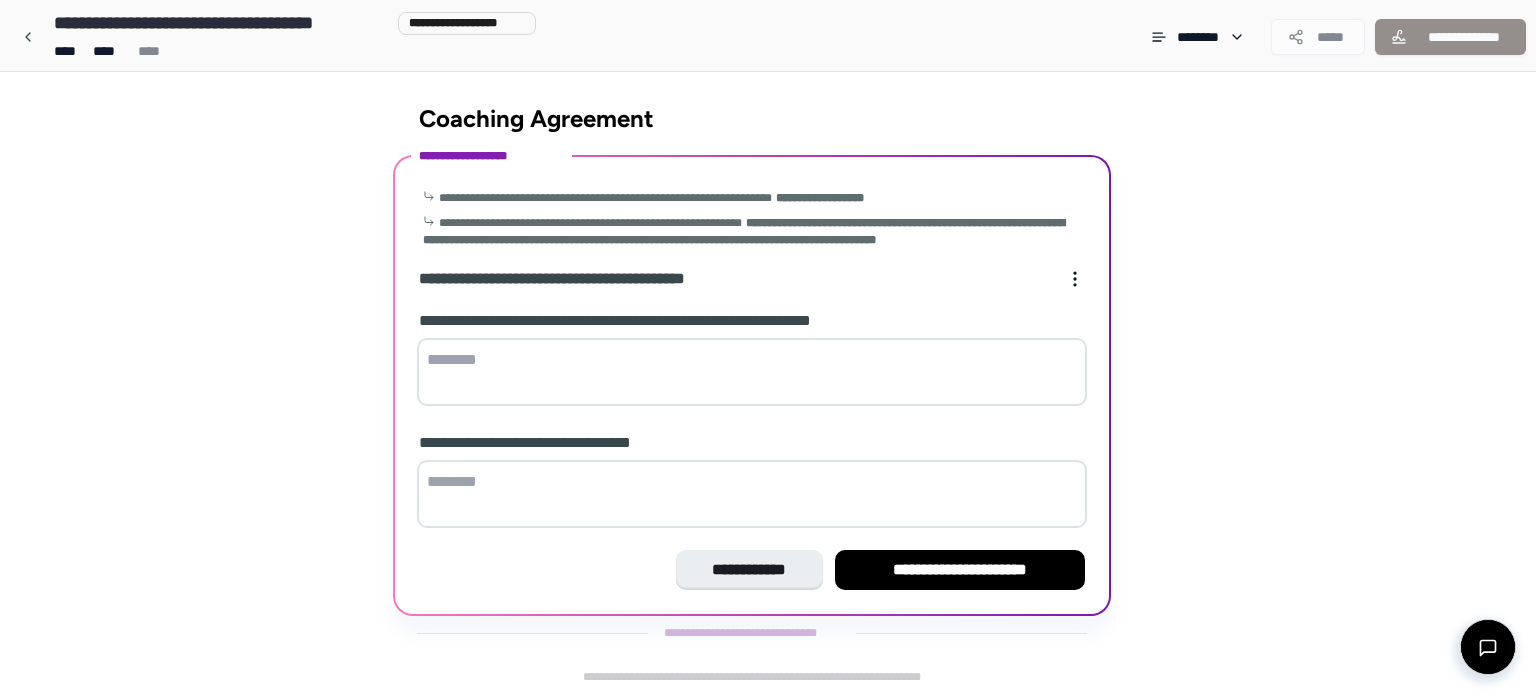 click at bounding box center [752, 372] 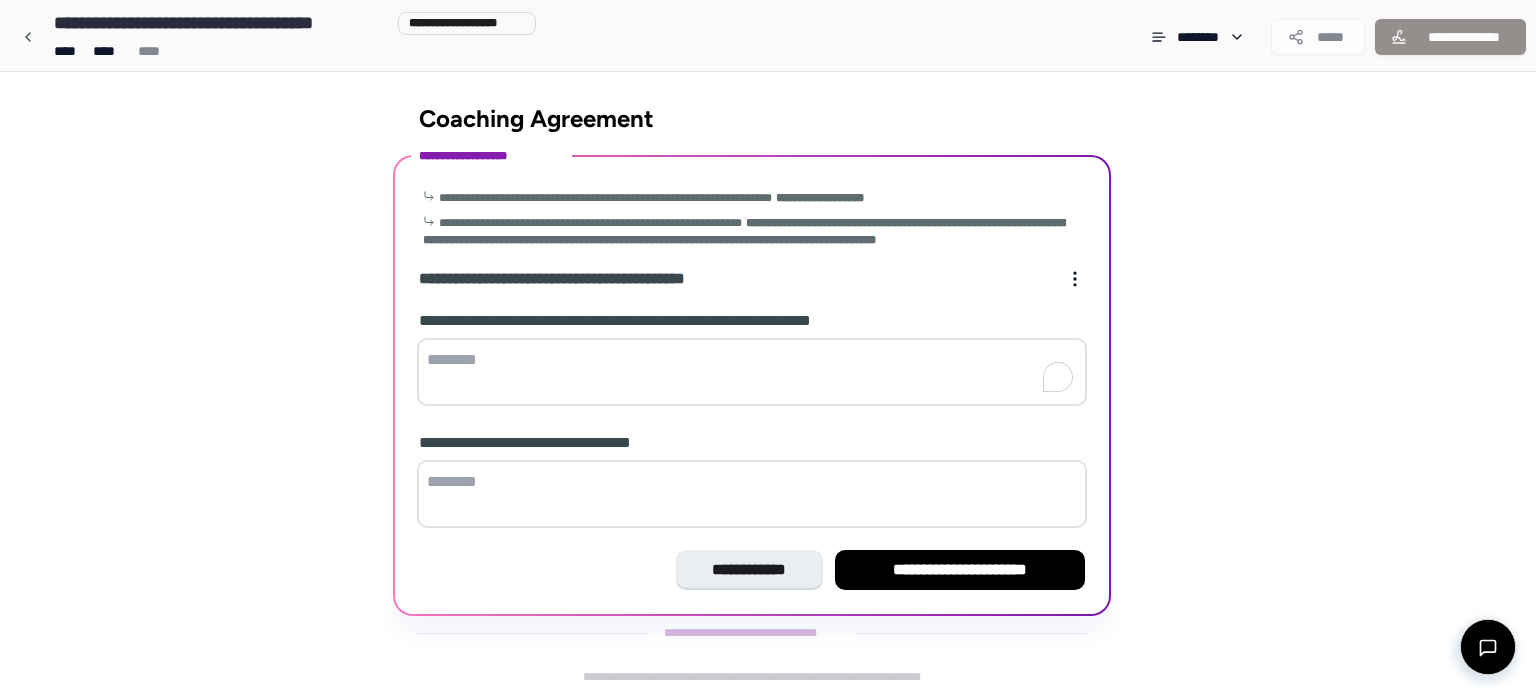 paste on "********" 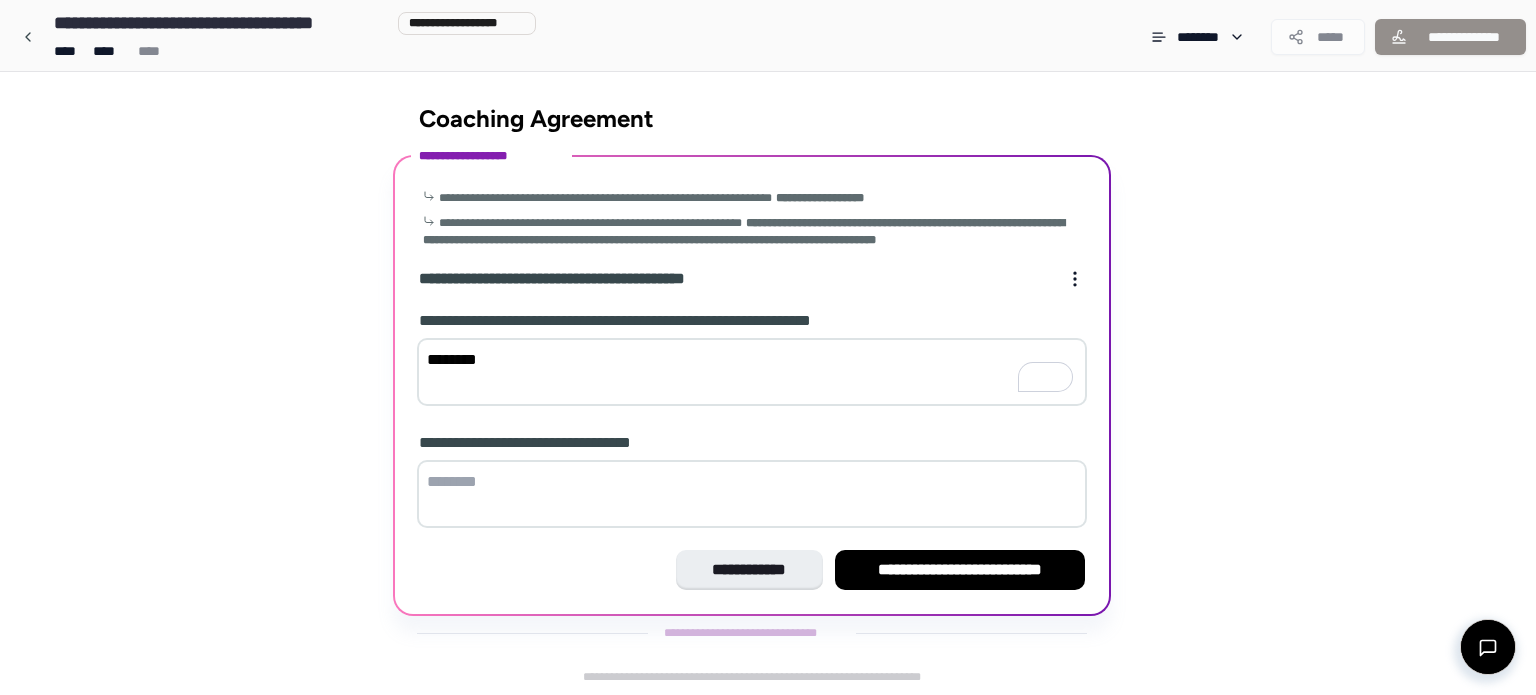 type on "********" 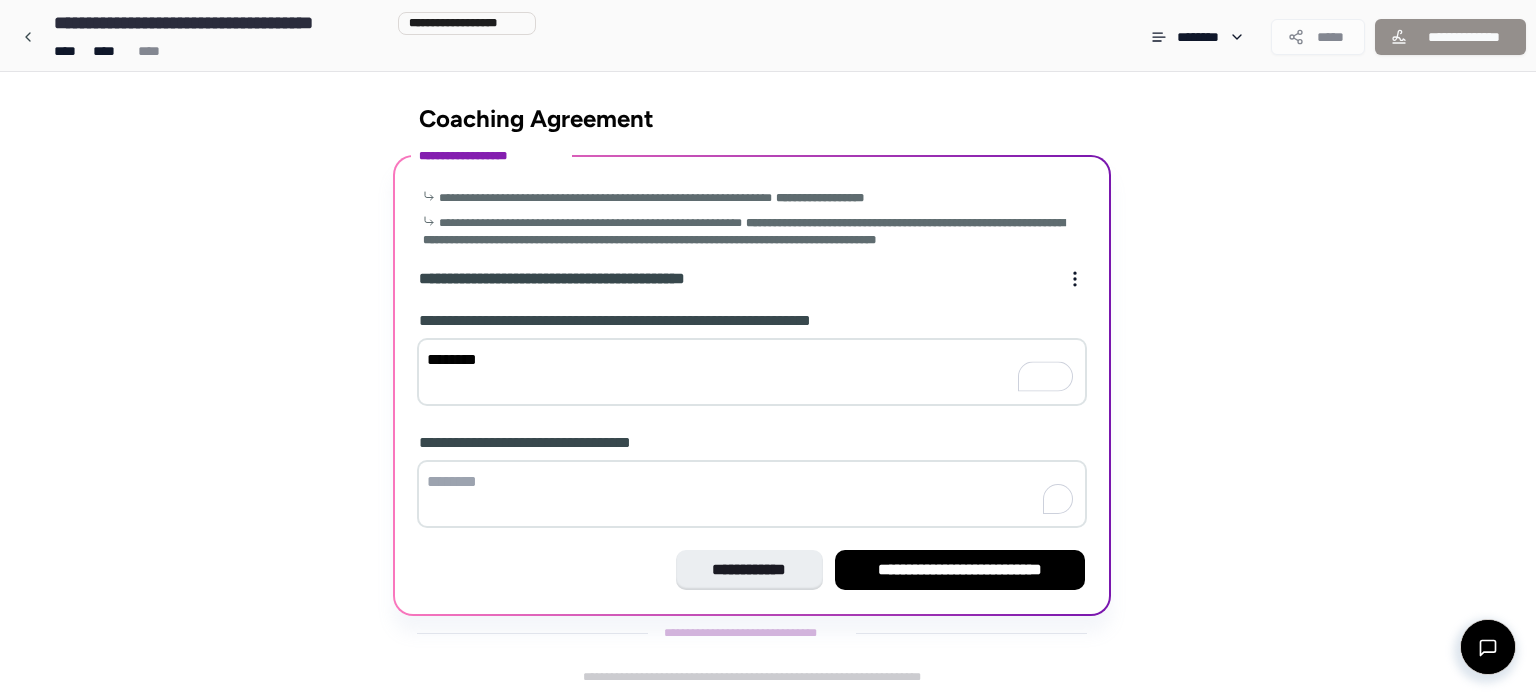 paste on "********" 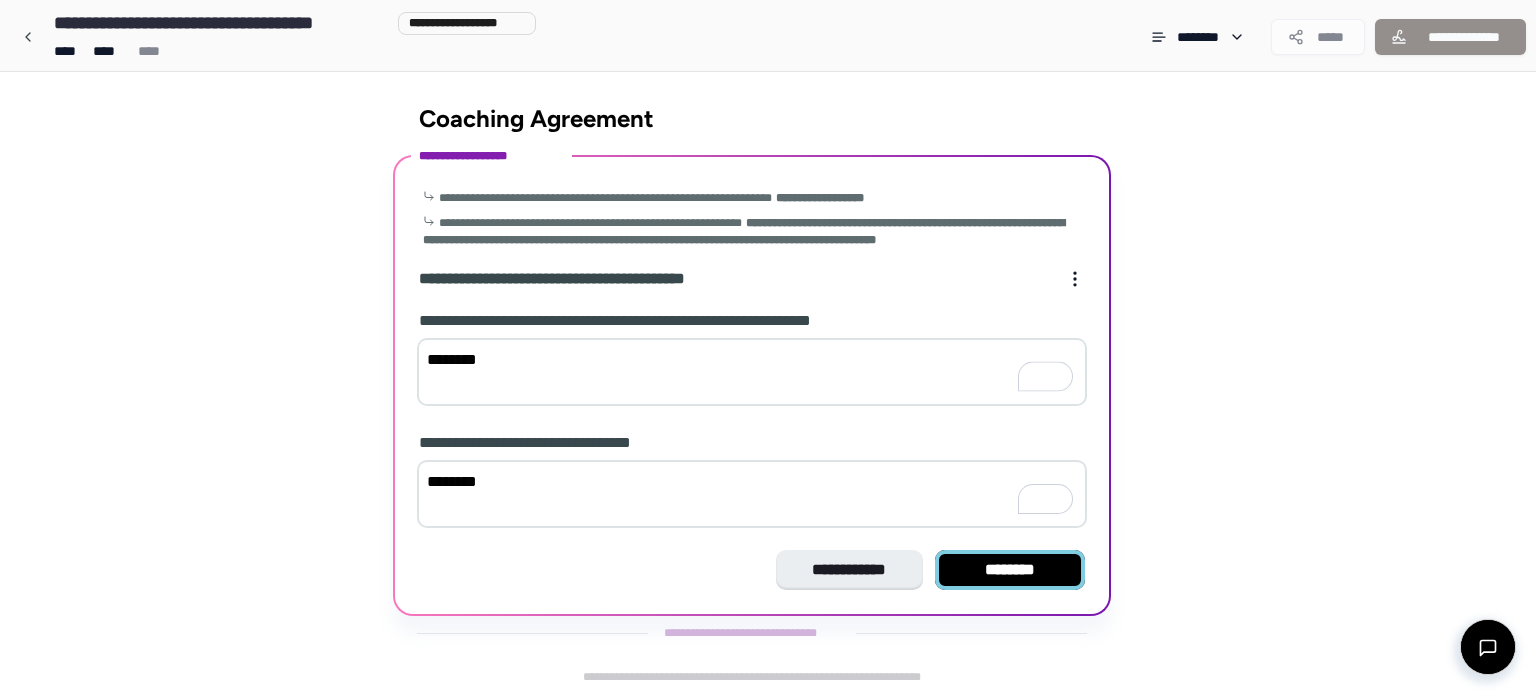 click on "********" at bounding box center [1010, 570] 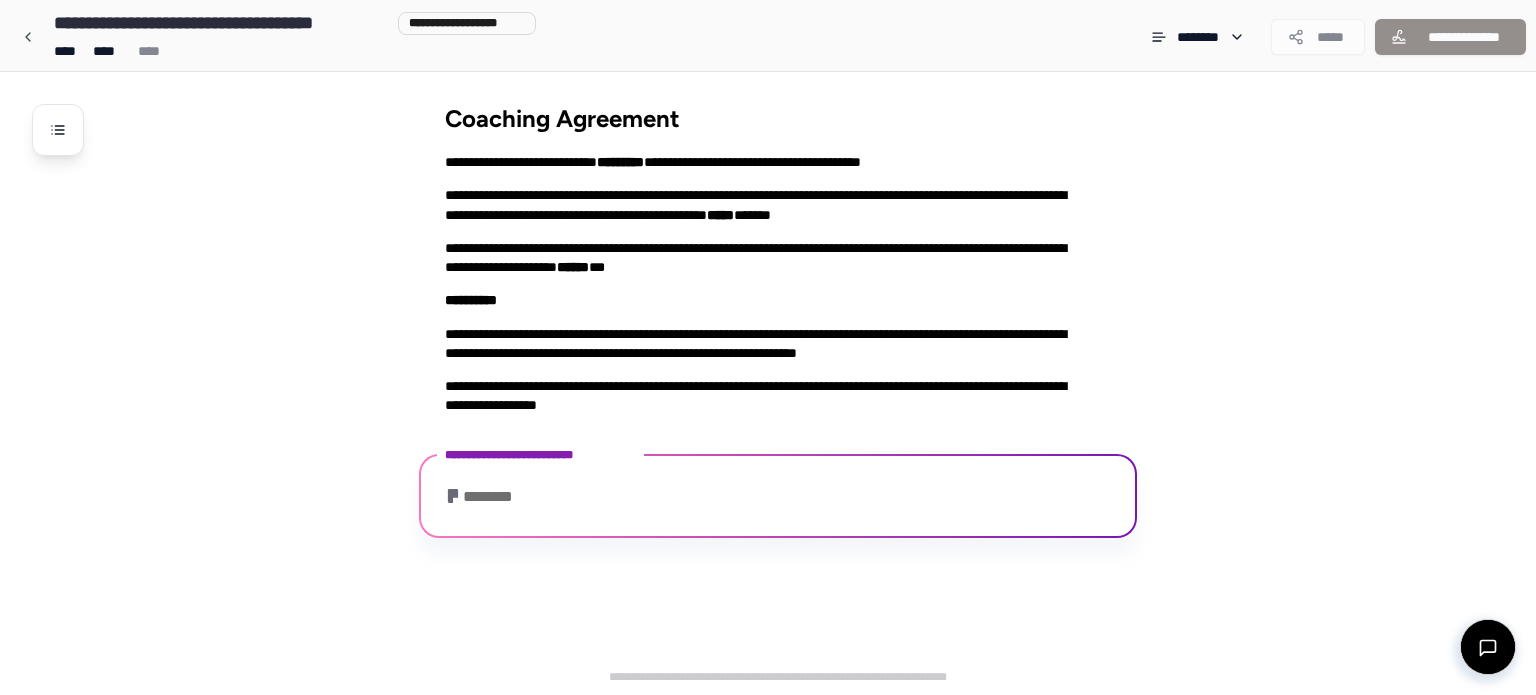 scroll, scrollTop: 184, scrollLeft: 0, axis: vertical 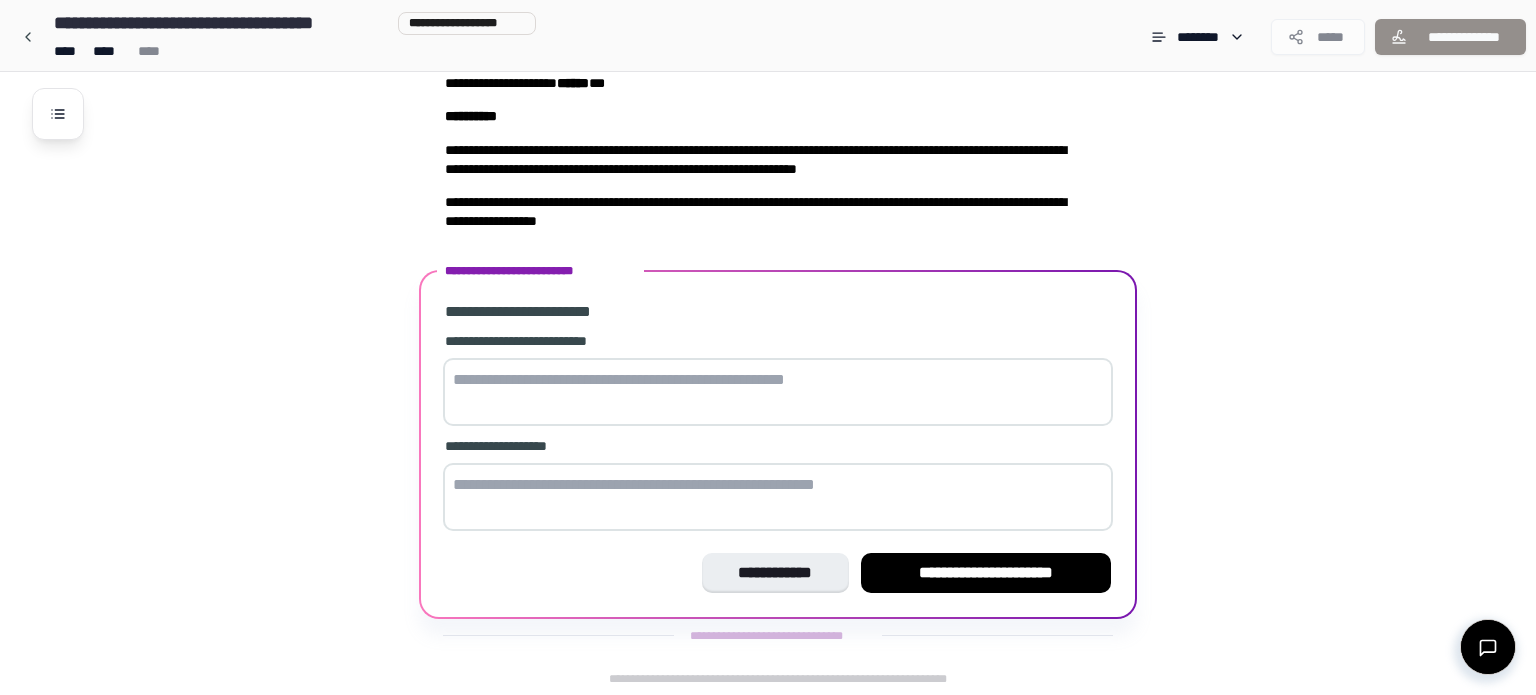 click at bounding box center (778, 392) 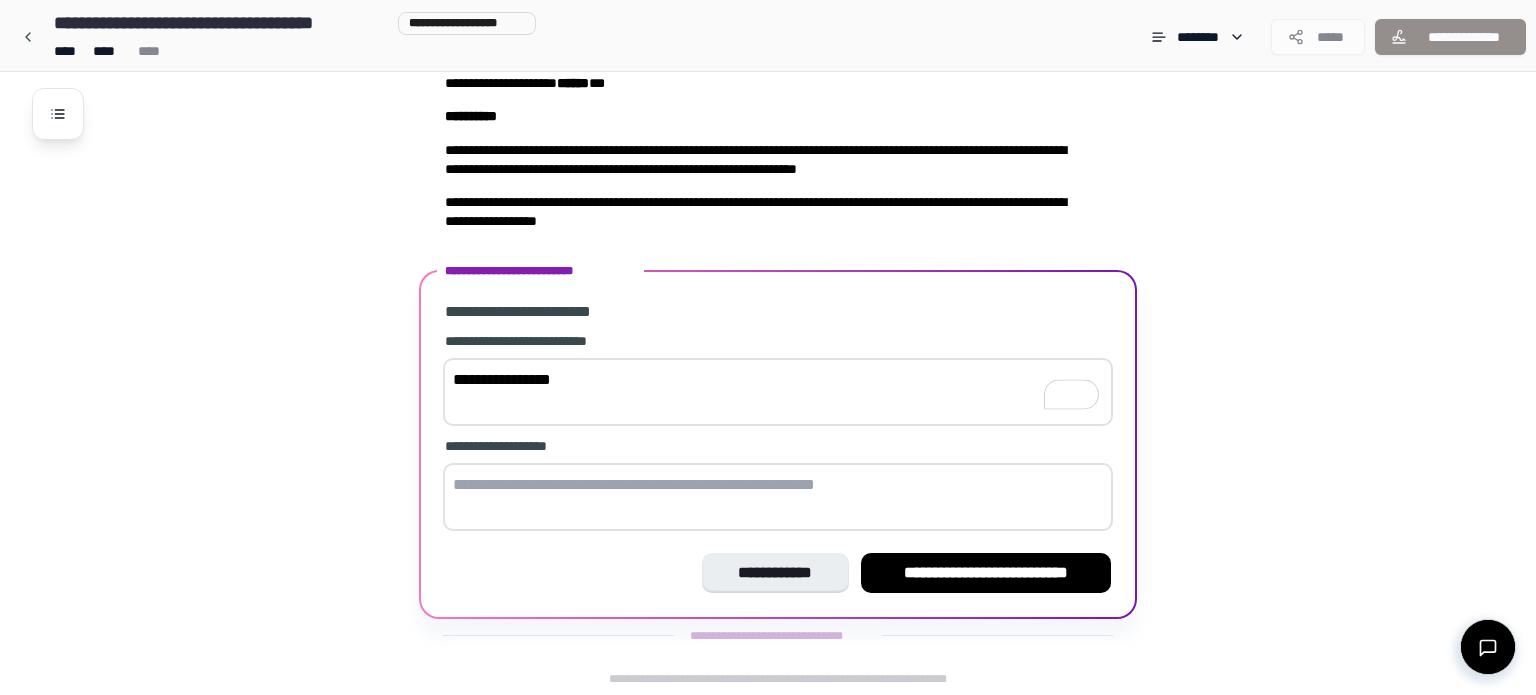click on "**********" at bounding box center (778, 392) 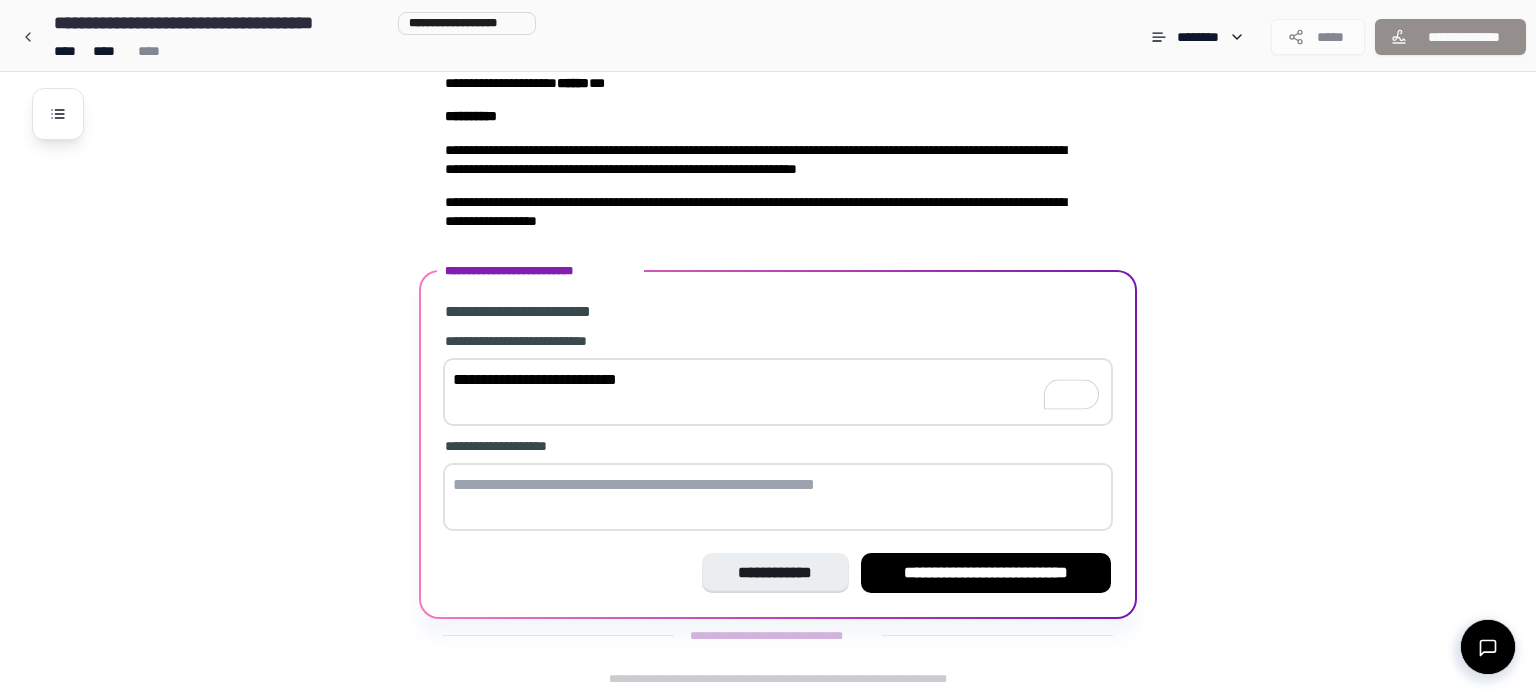 click on "**********" at bounding box center [778, 392] 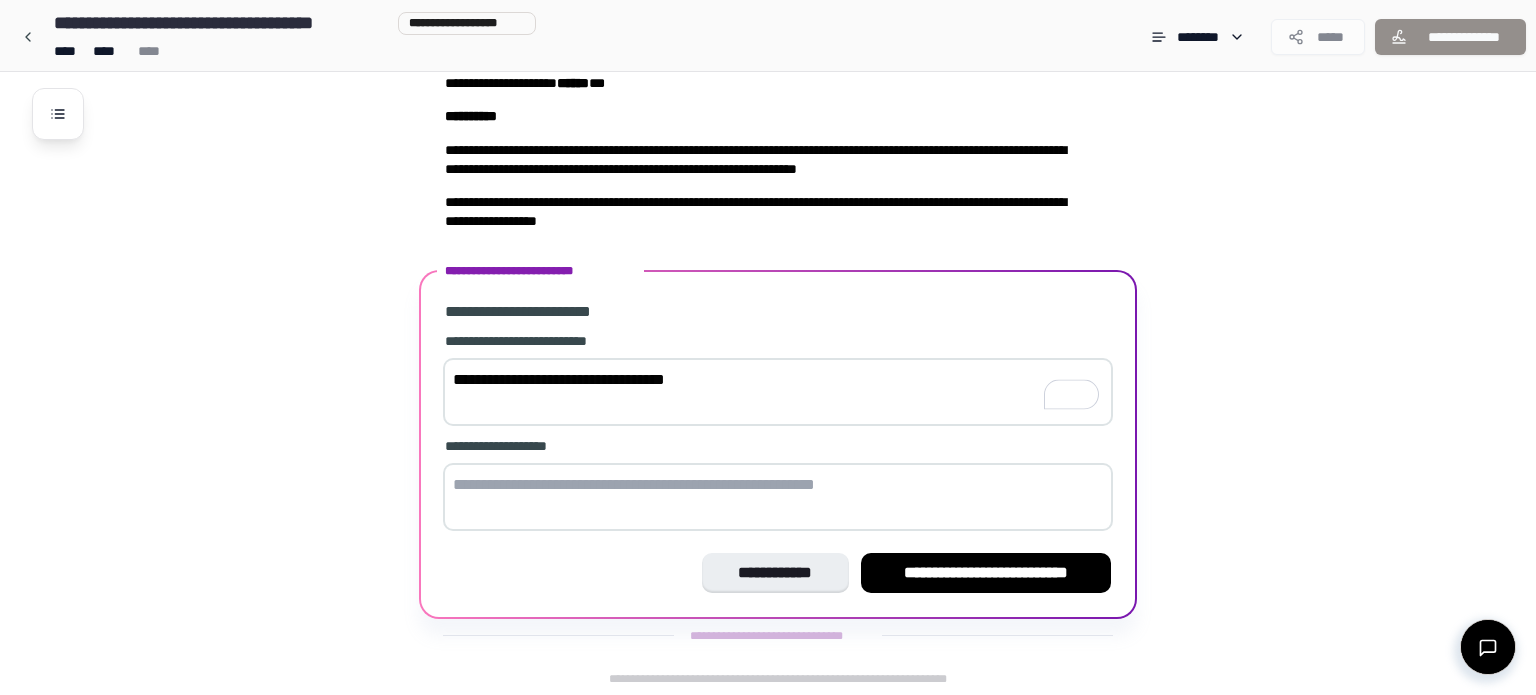 type on "**********" 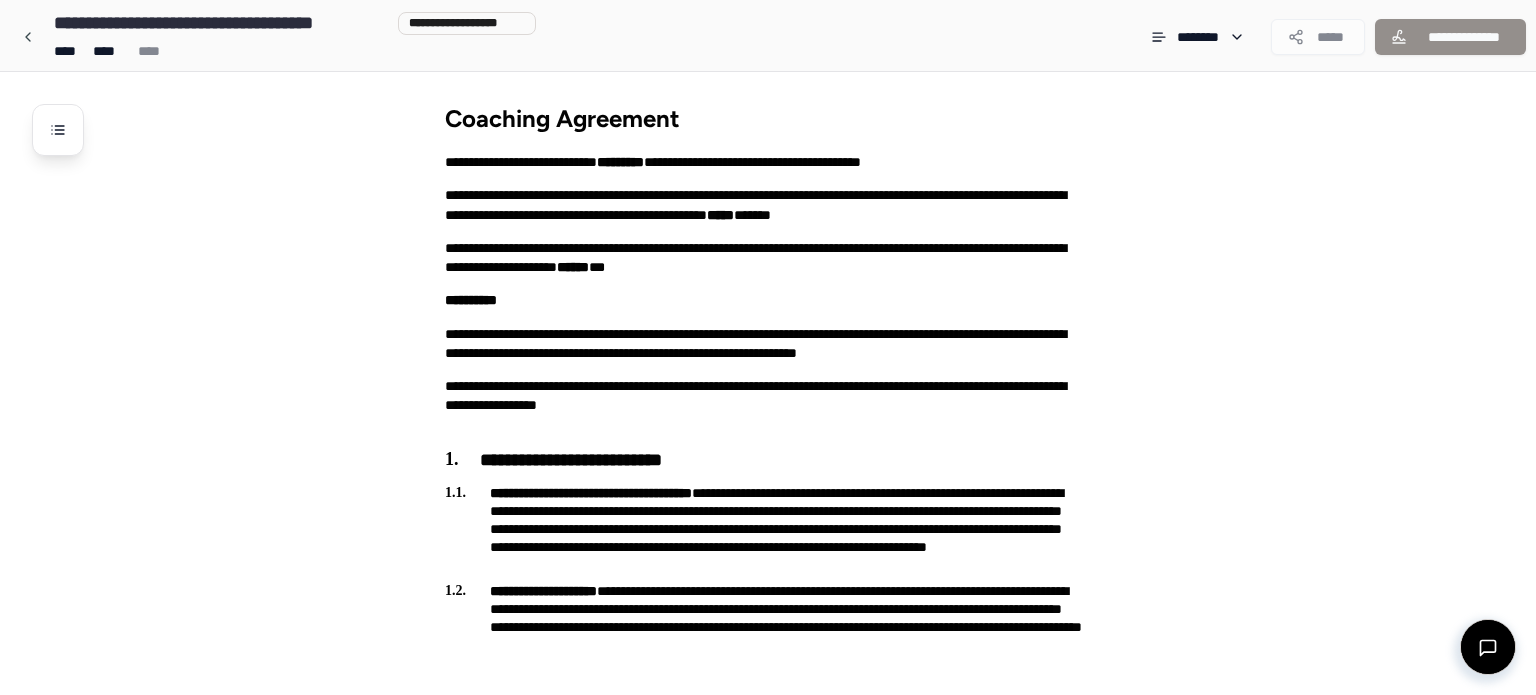 scroll, scrollTop: 597, scrollLeft: 0, axis: vertical 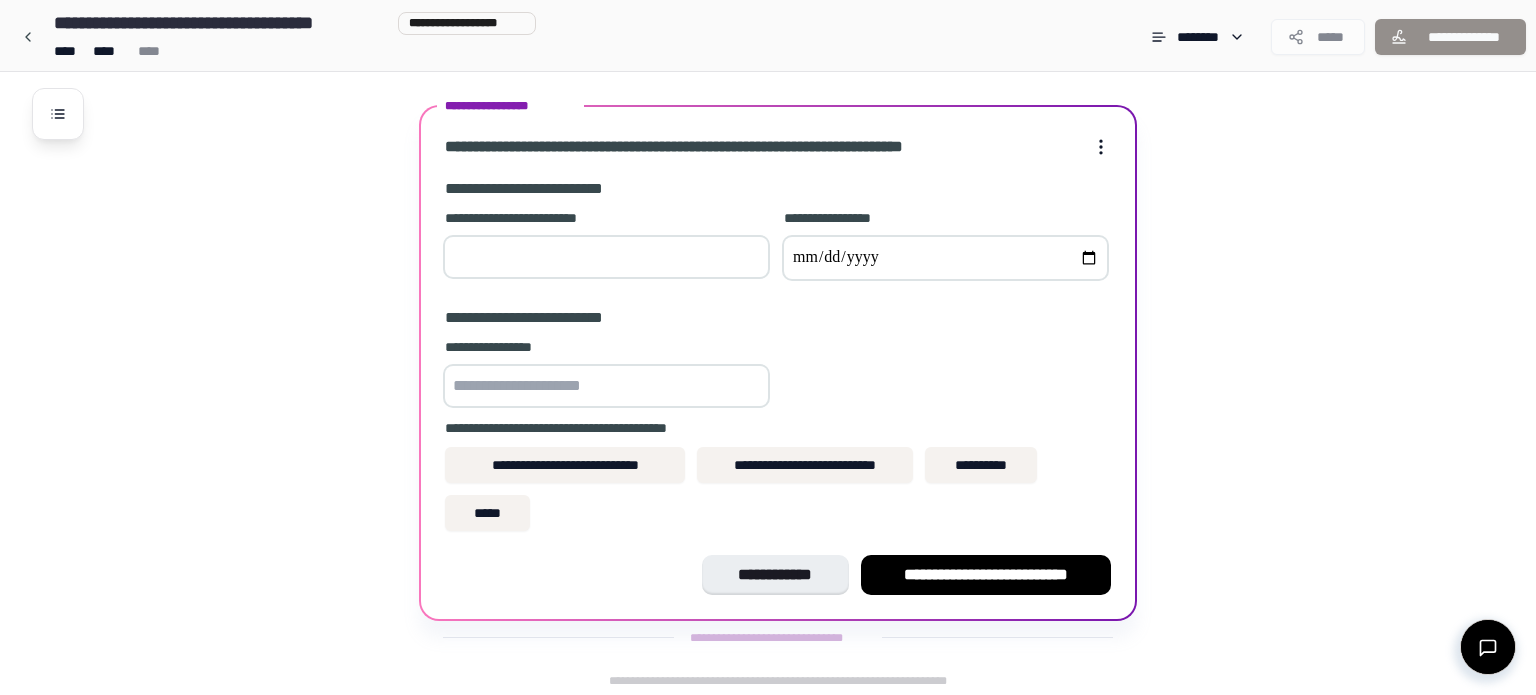 type on "**" 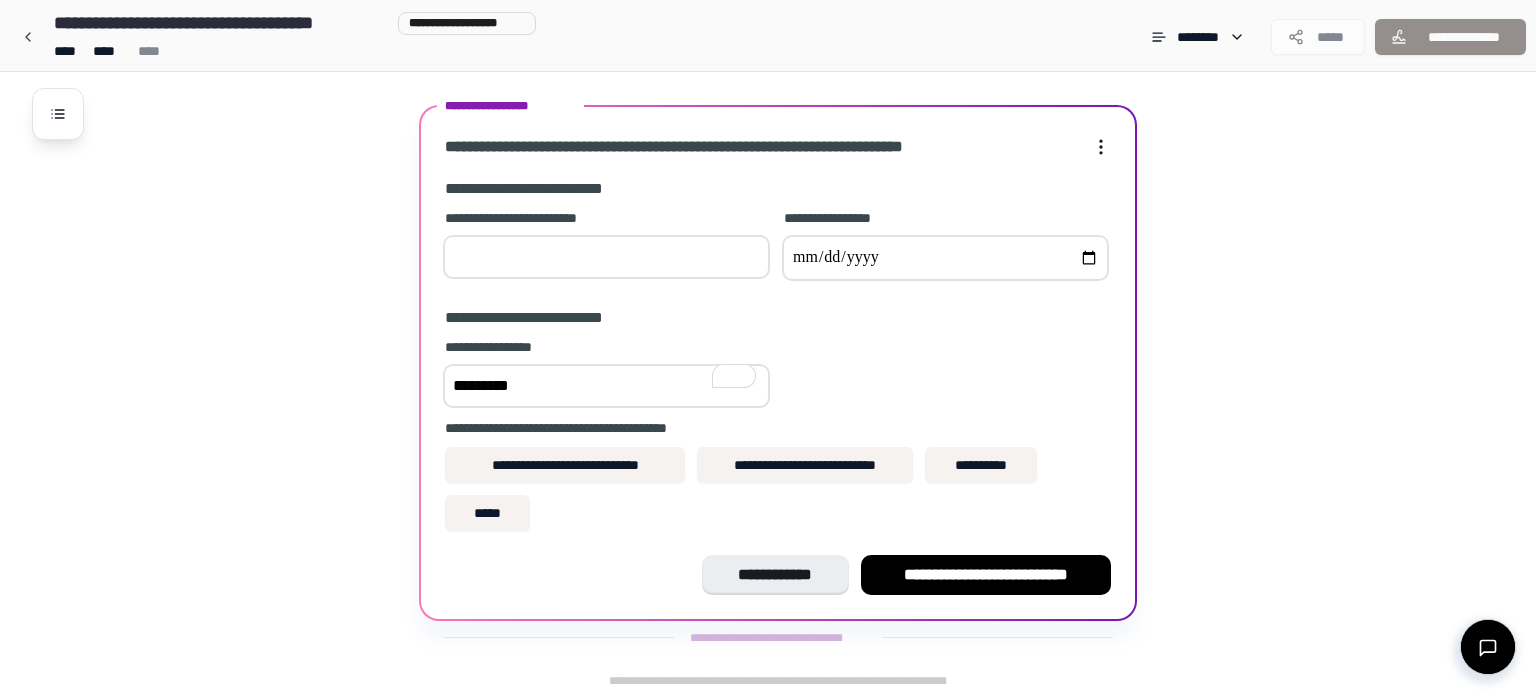 type on "*********" 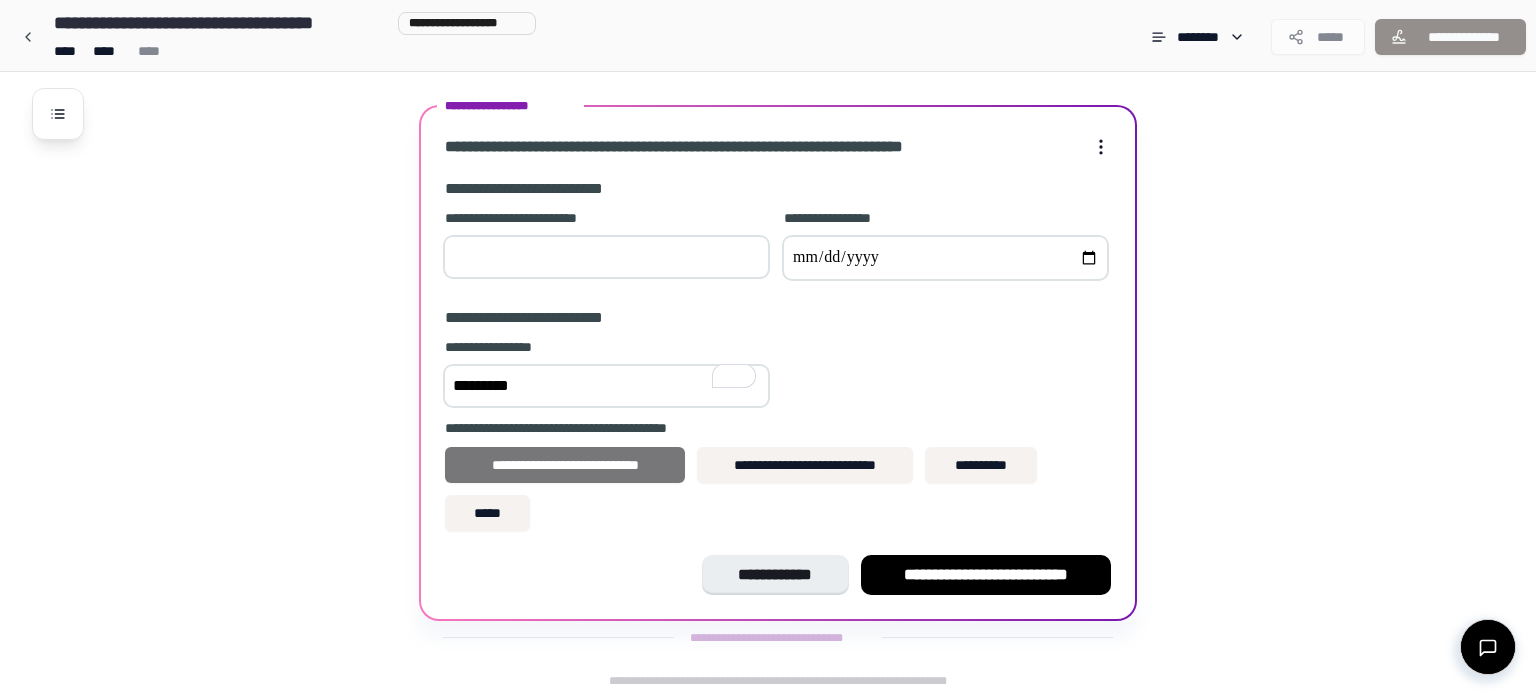 click on "**********" at bounding box center [565, 465] 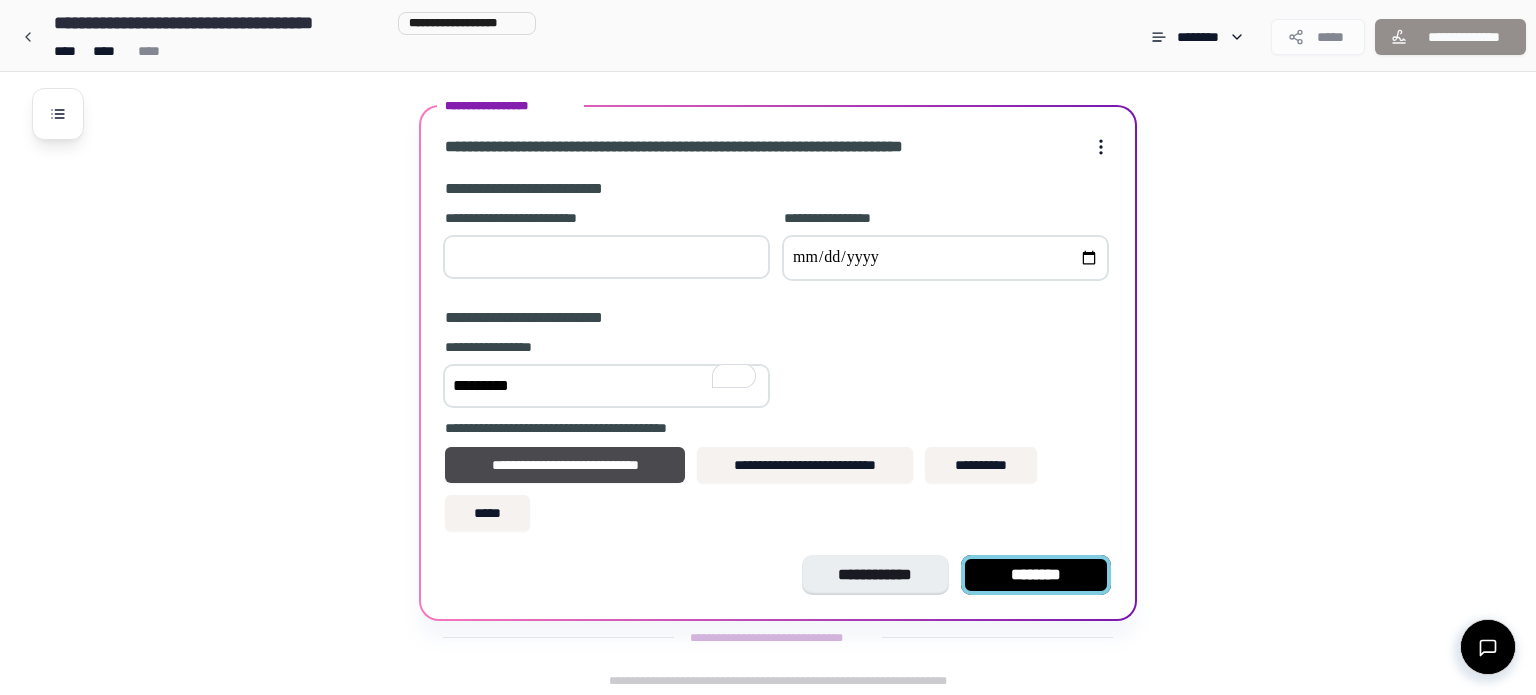 click on "********" at bounding box center (1036, 575) 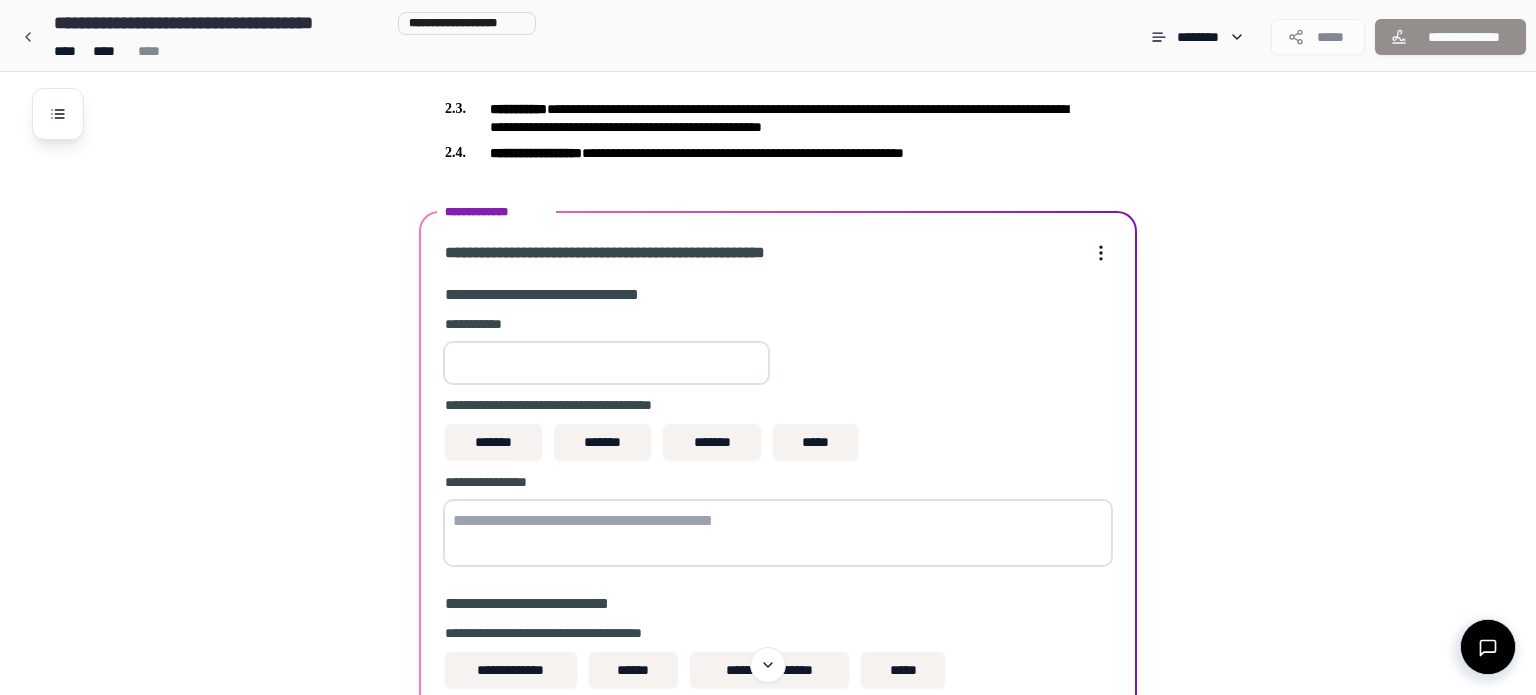 scroll, scrollTop: 704, scrollLeft: 0, axis: vertical 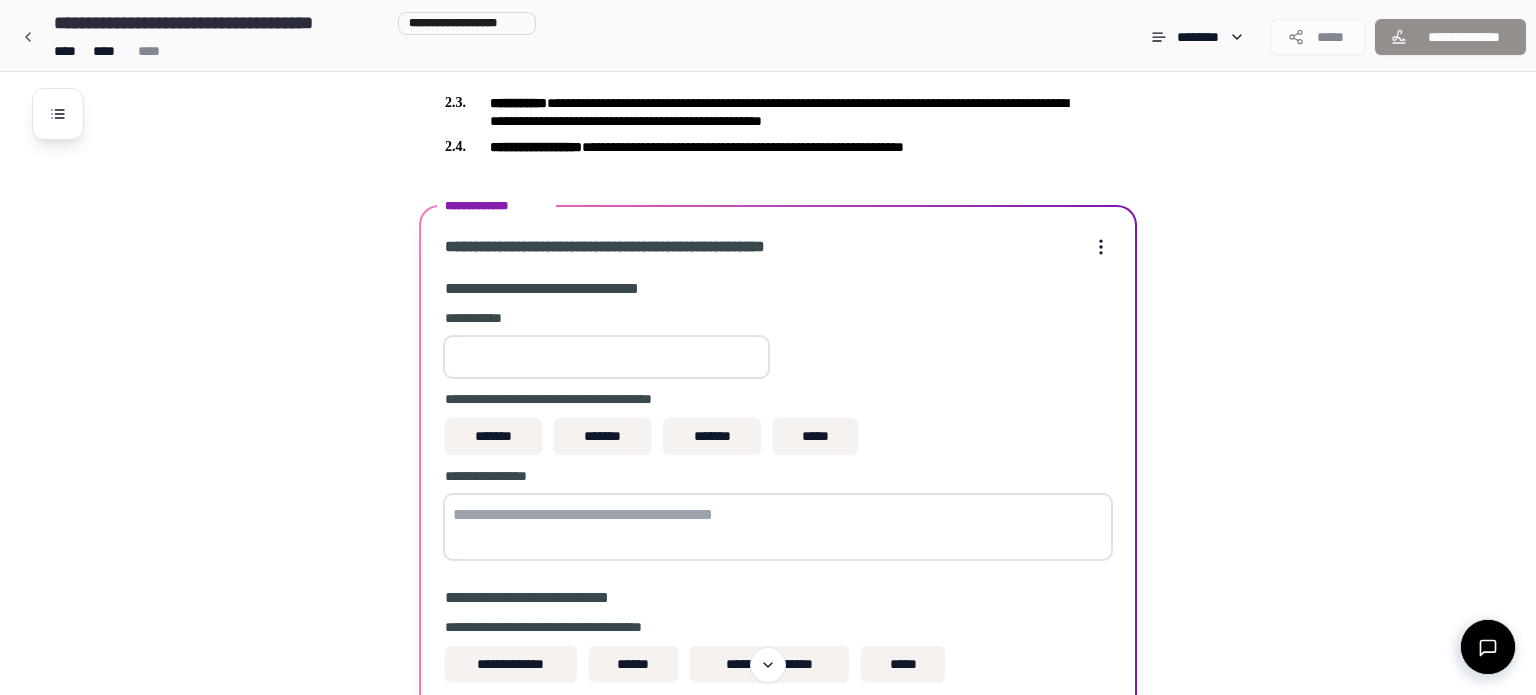 click at bounding box center (606, 357) 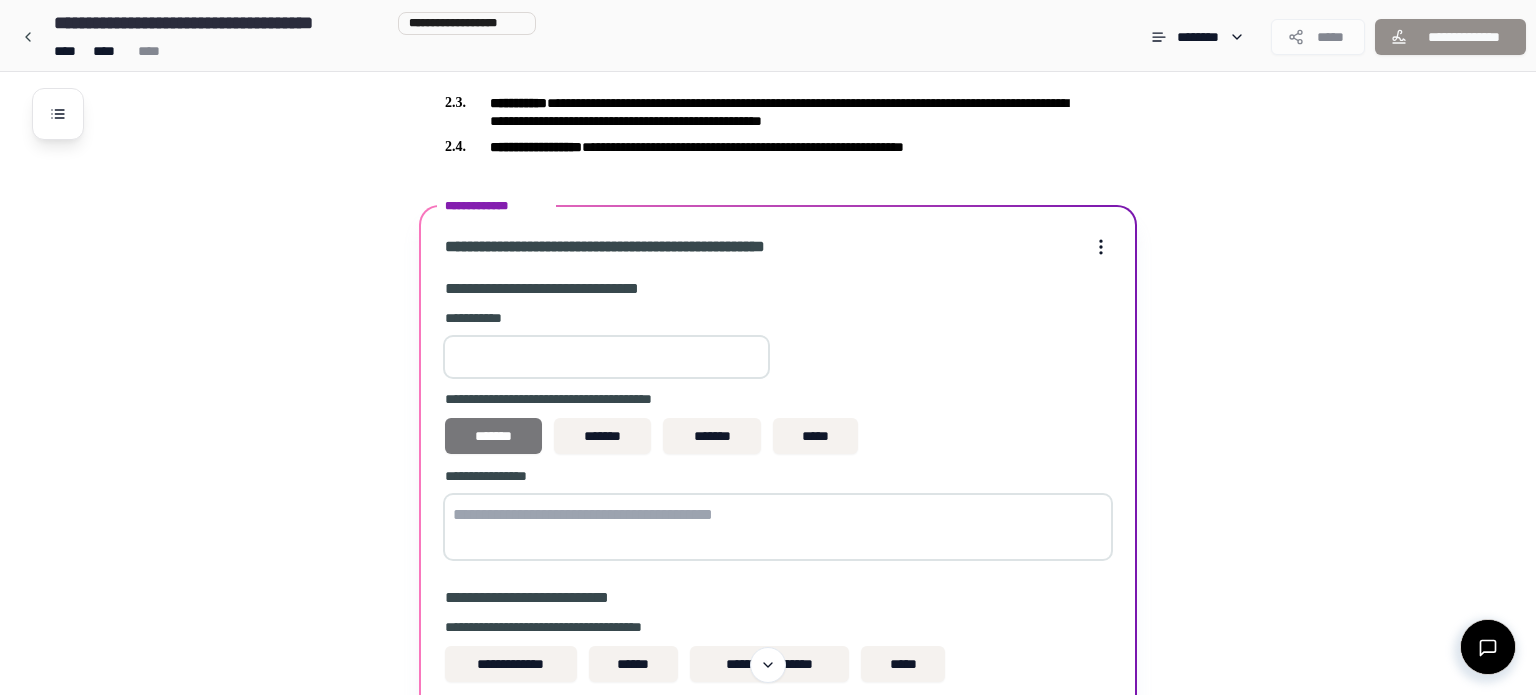 type on "***" 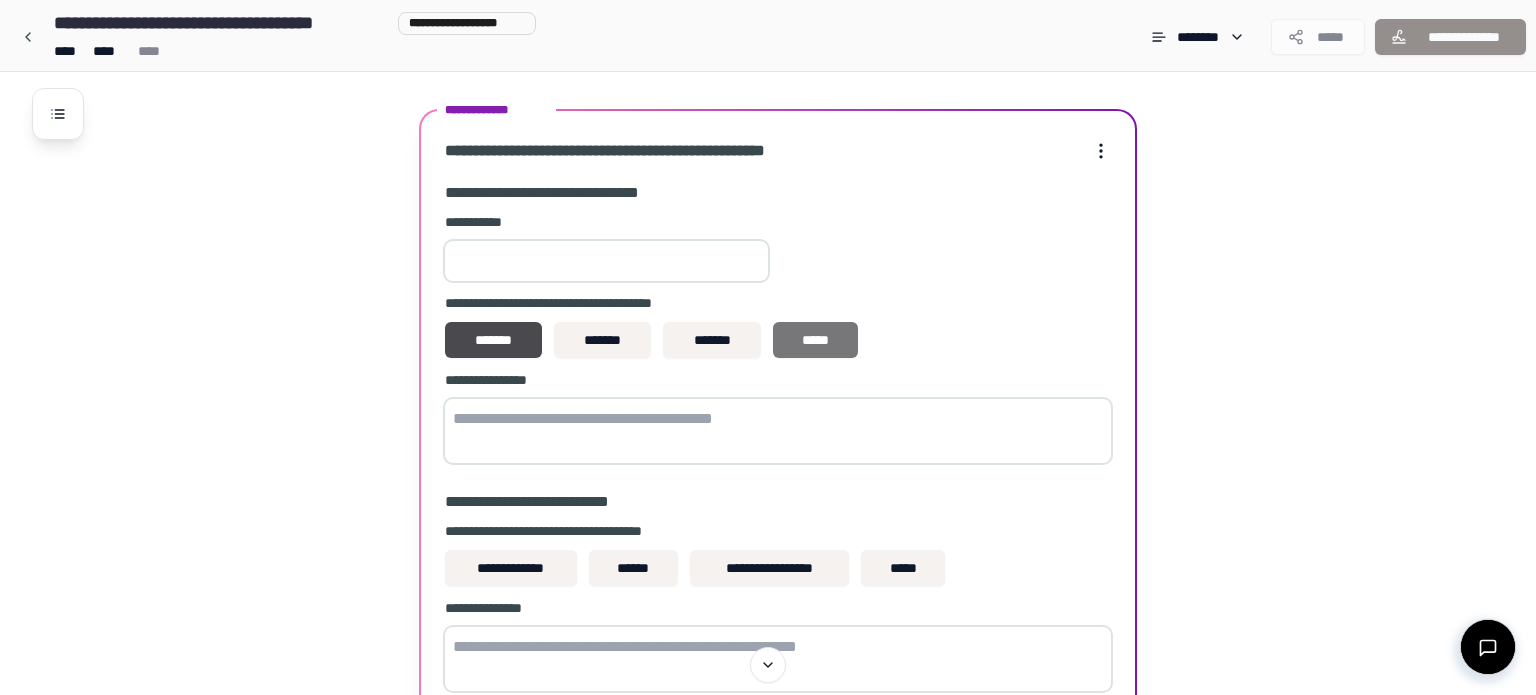scroll, scrollTop: 846, scrollLeft: 0, axis: vertical 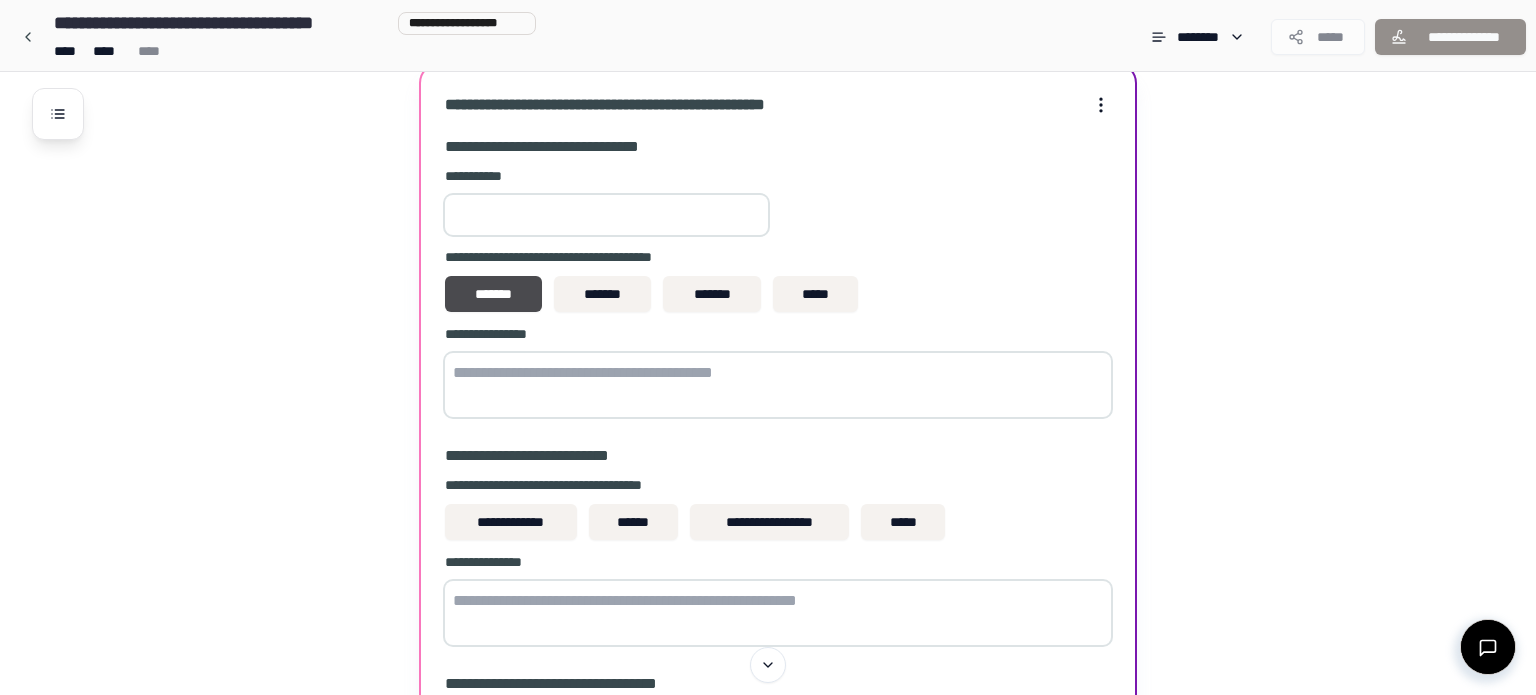 click at bounding box center [778, 385] 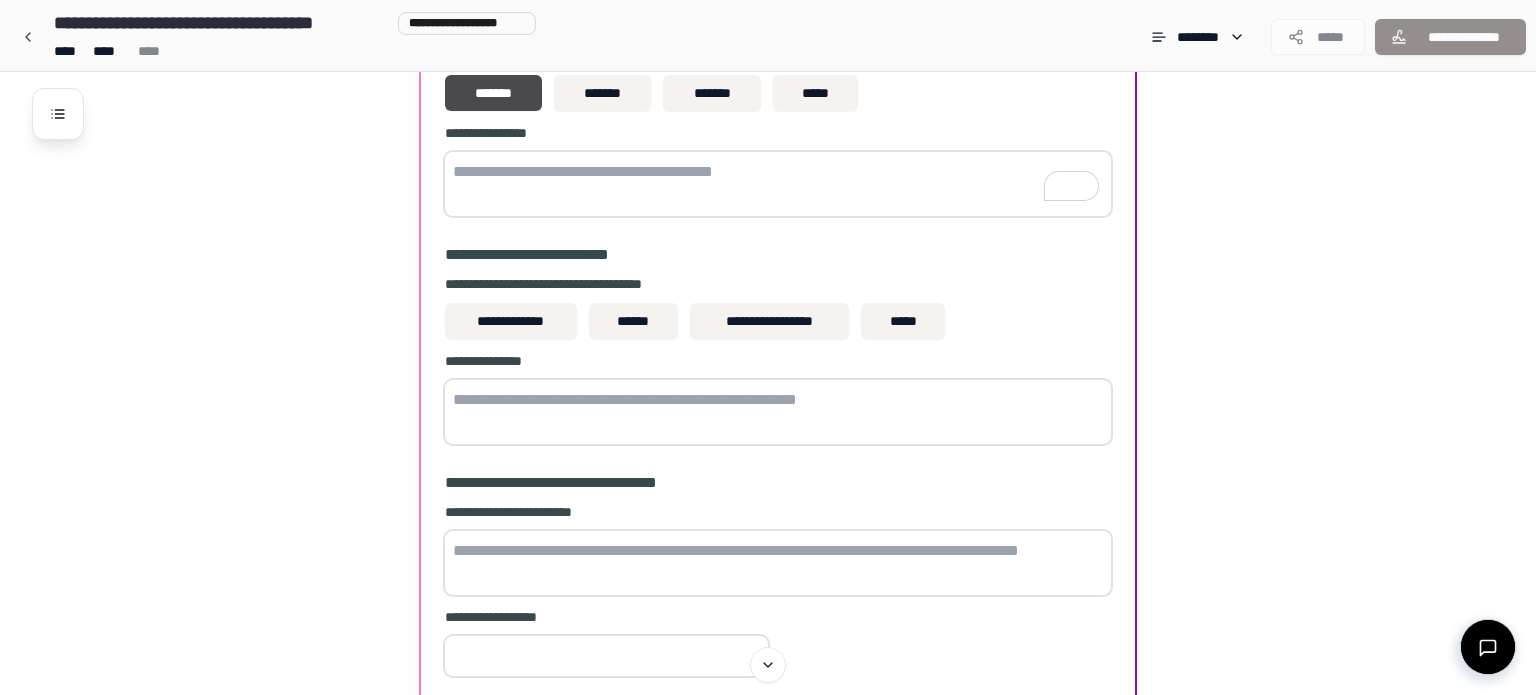 scroll, scrollTop: 1042, scrollLeft: 0, axis: vertical 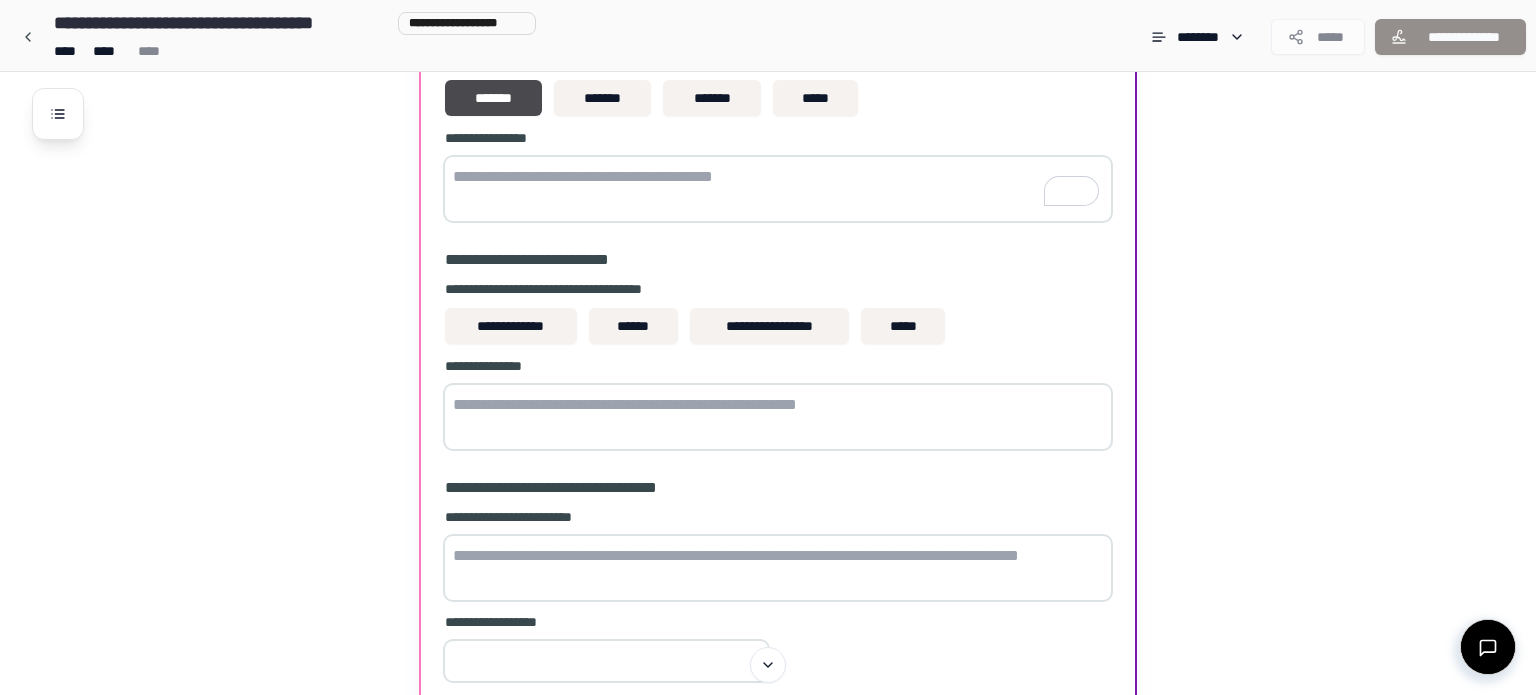 click at bounding box center [778, 189] 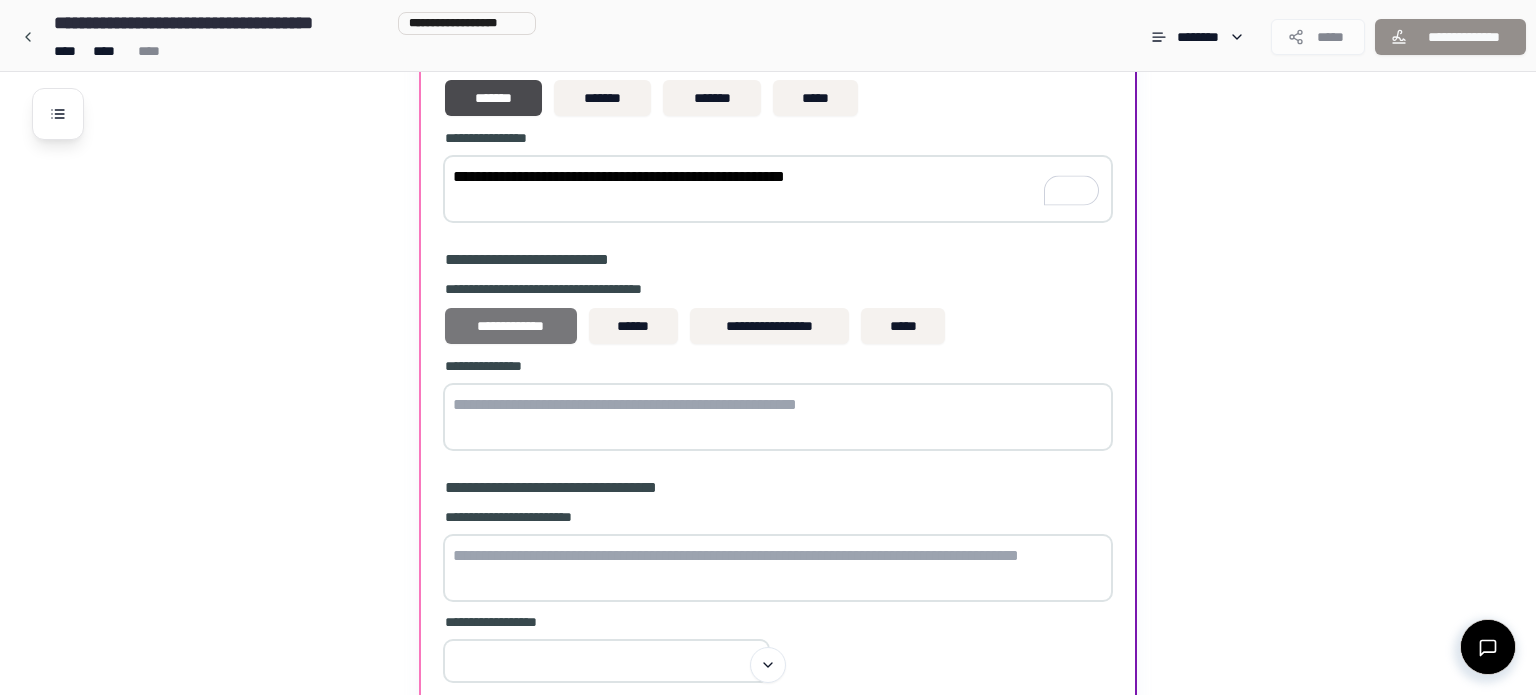 type on "**********" 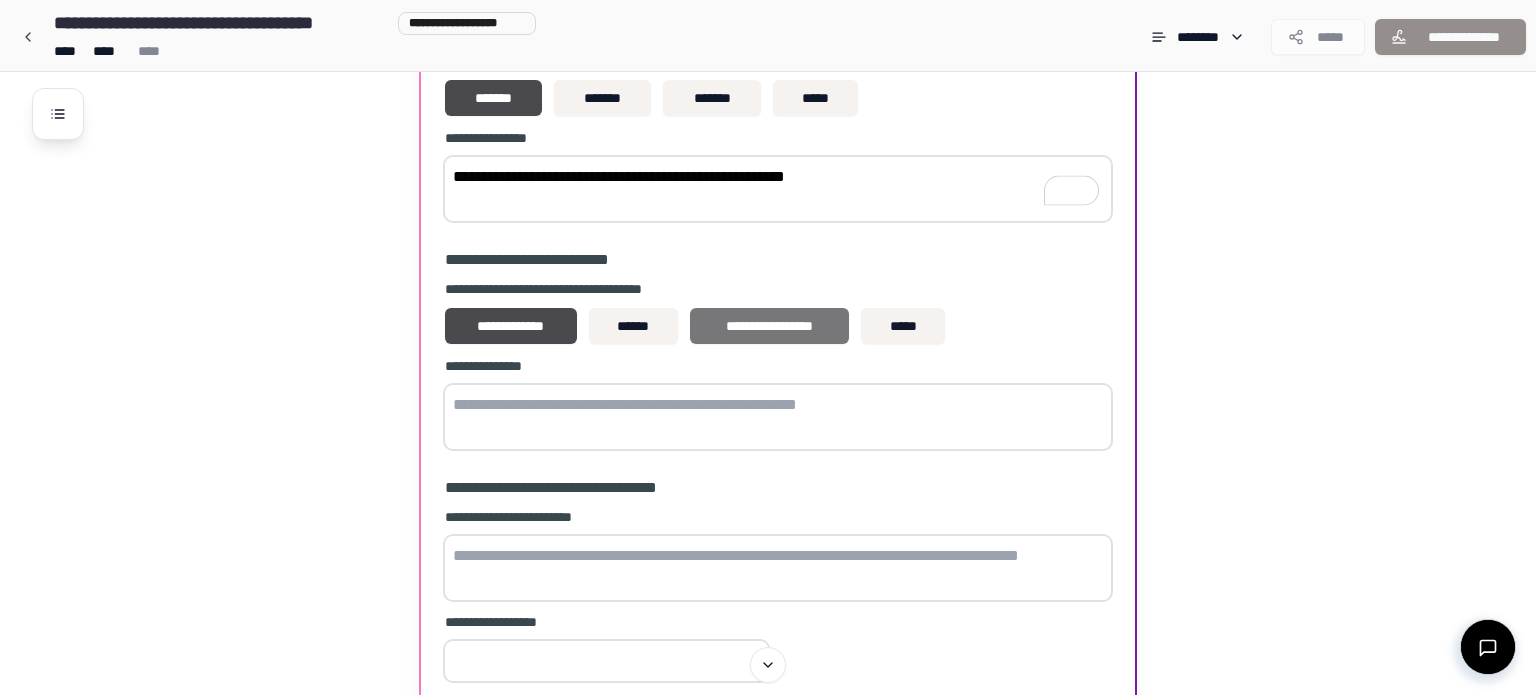 click on "**********" at bounding box center [769, 326] 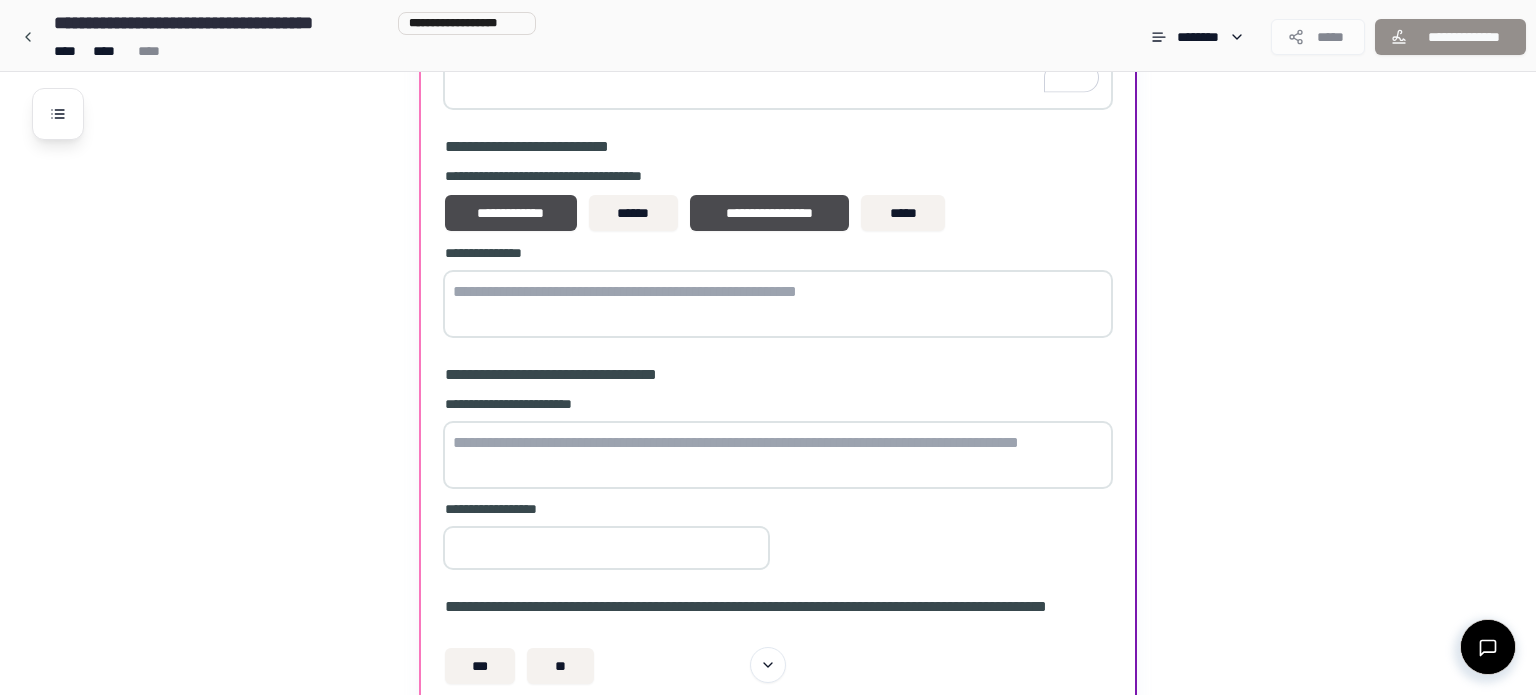 scroll, scrollTop: 1168, scrollLeft: 0, axis: vertical 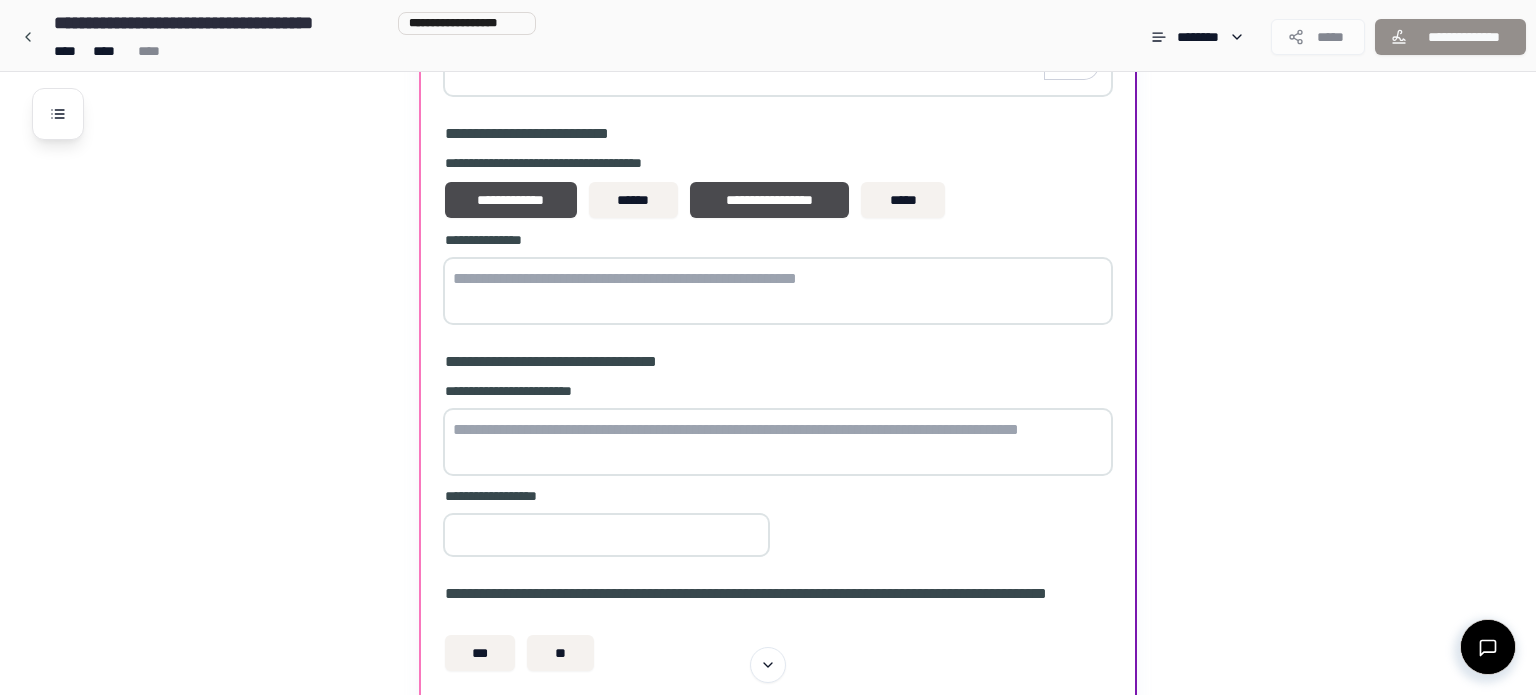 click at bounding box center [778, 291] 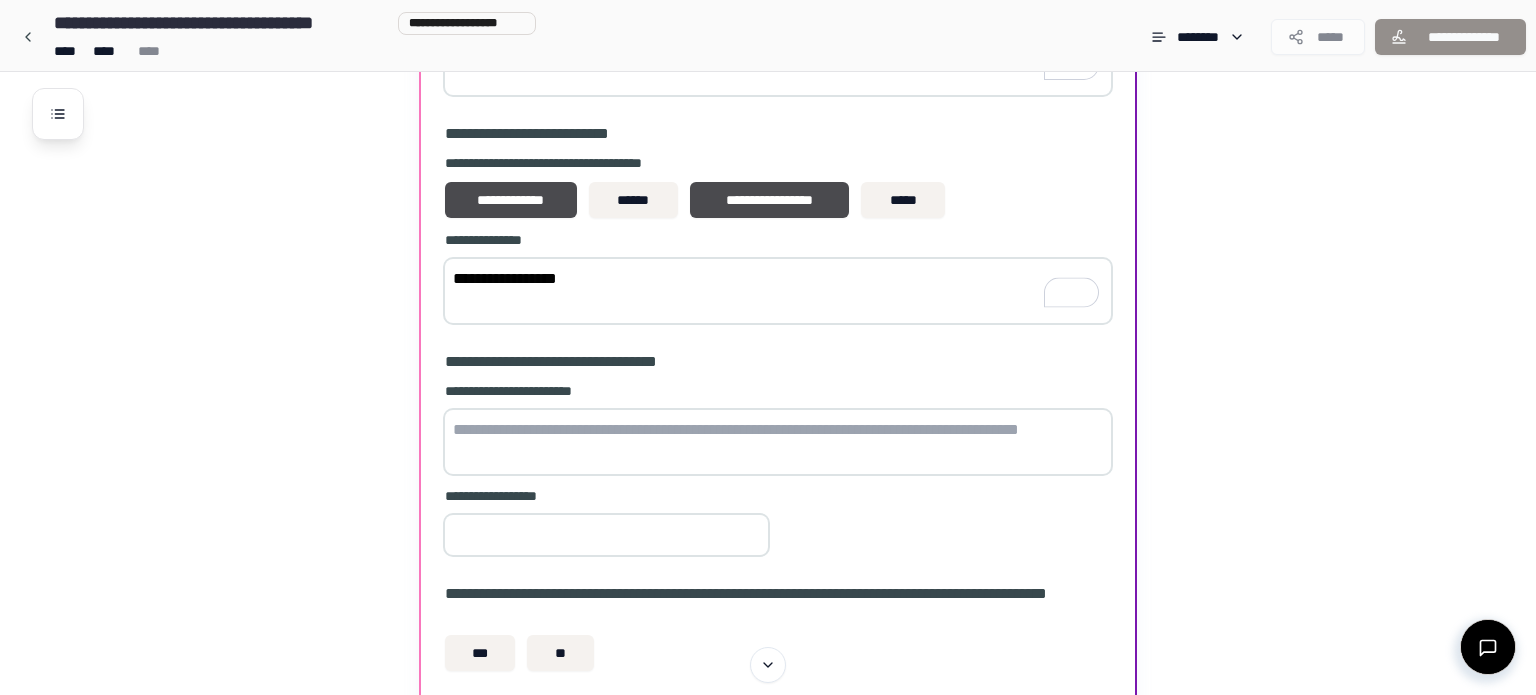 type on "**********" 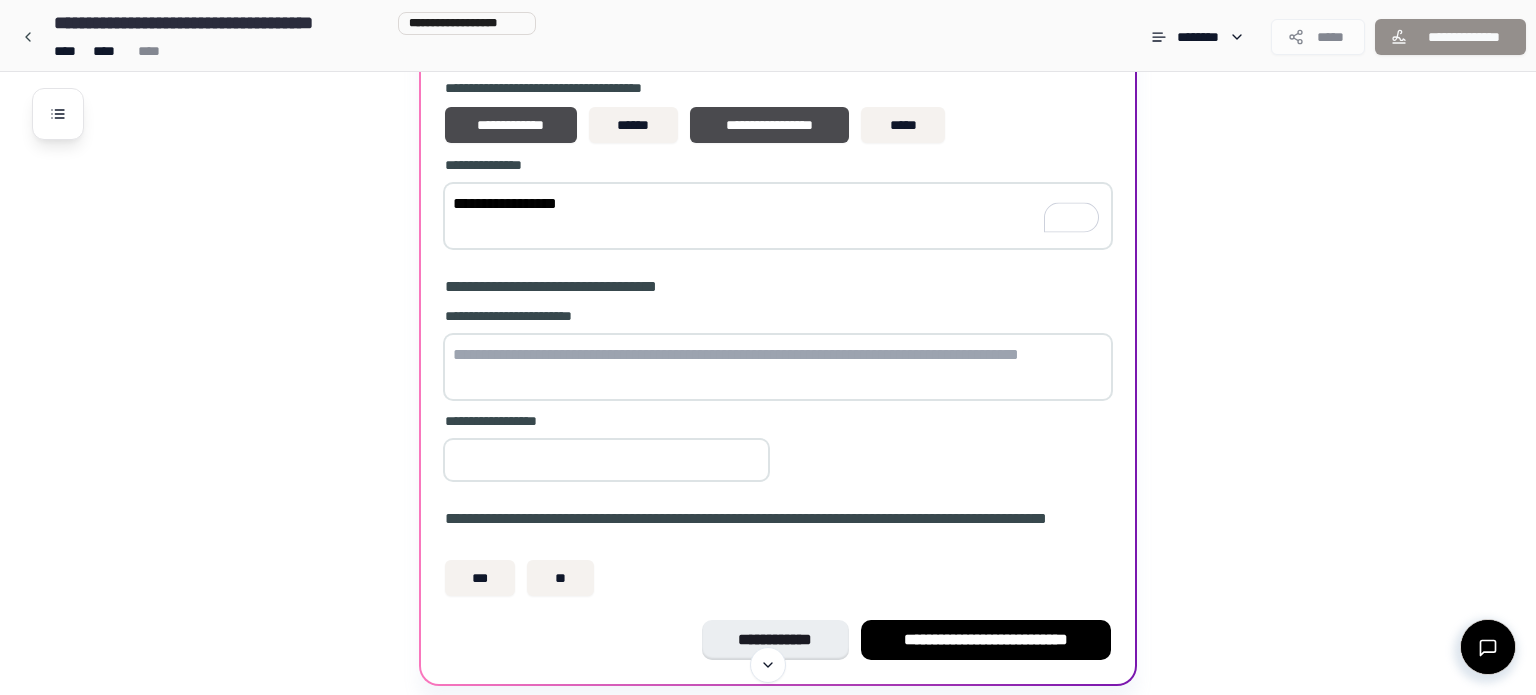scroll, scrollTop: 1249, scrollLeft: 0, axis: vertical 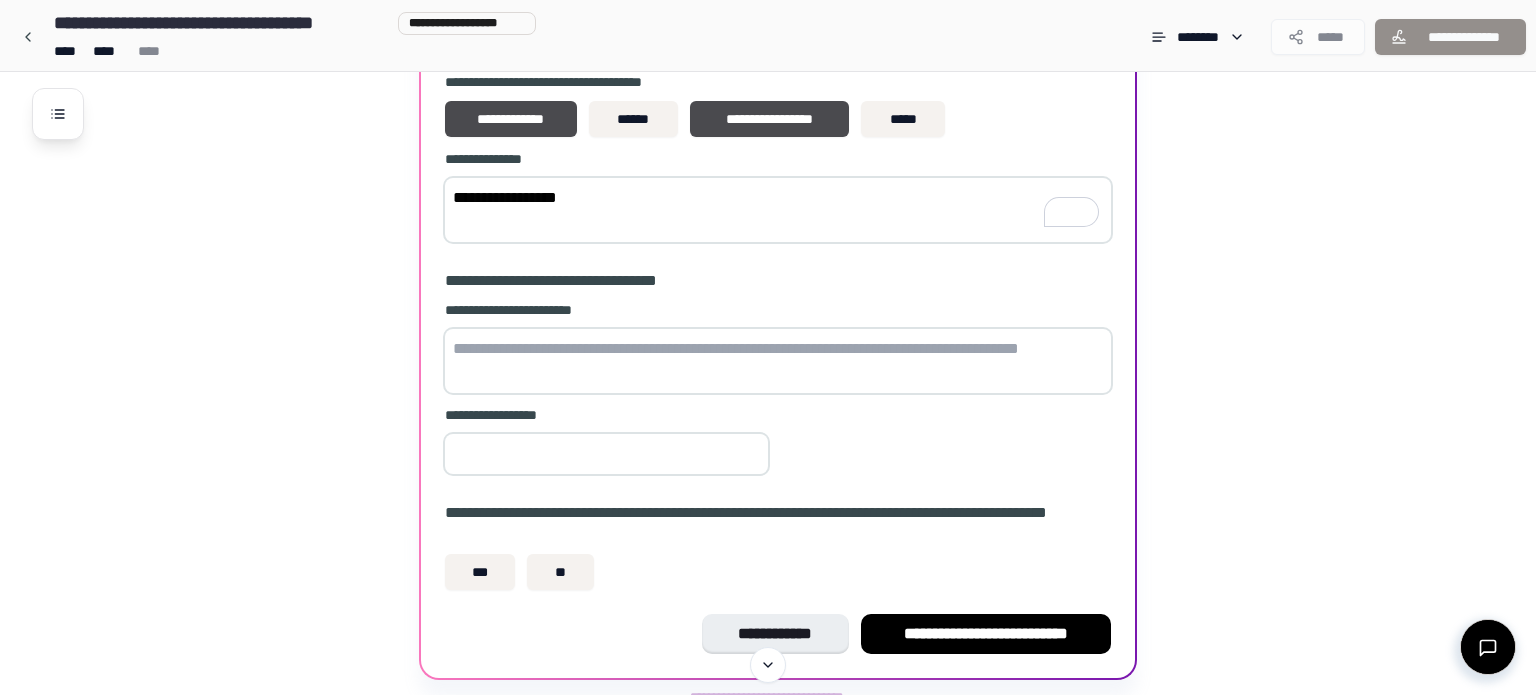 click at bounding box center [778, 361] 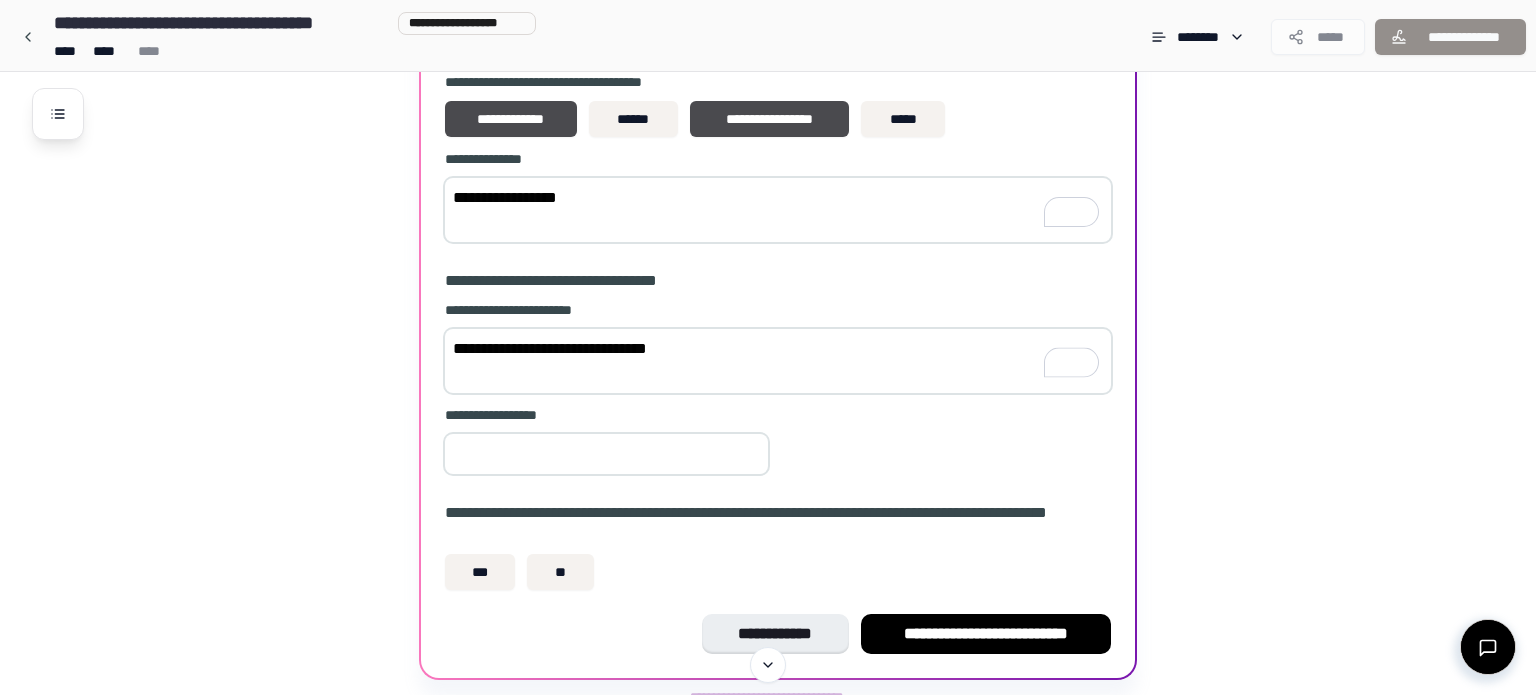 type on "**********" 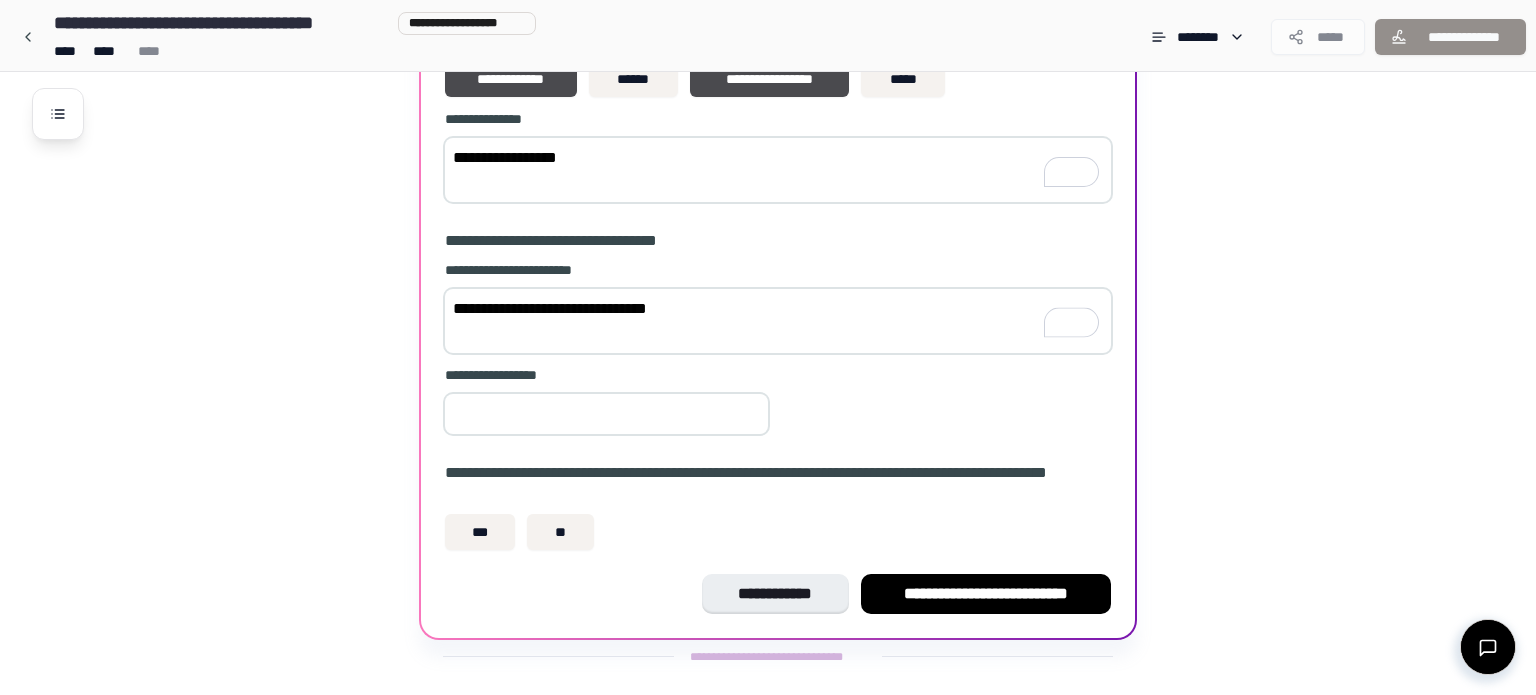 scroll, scrollTop: 1308, scrollLeft: 0, axis: vertical 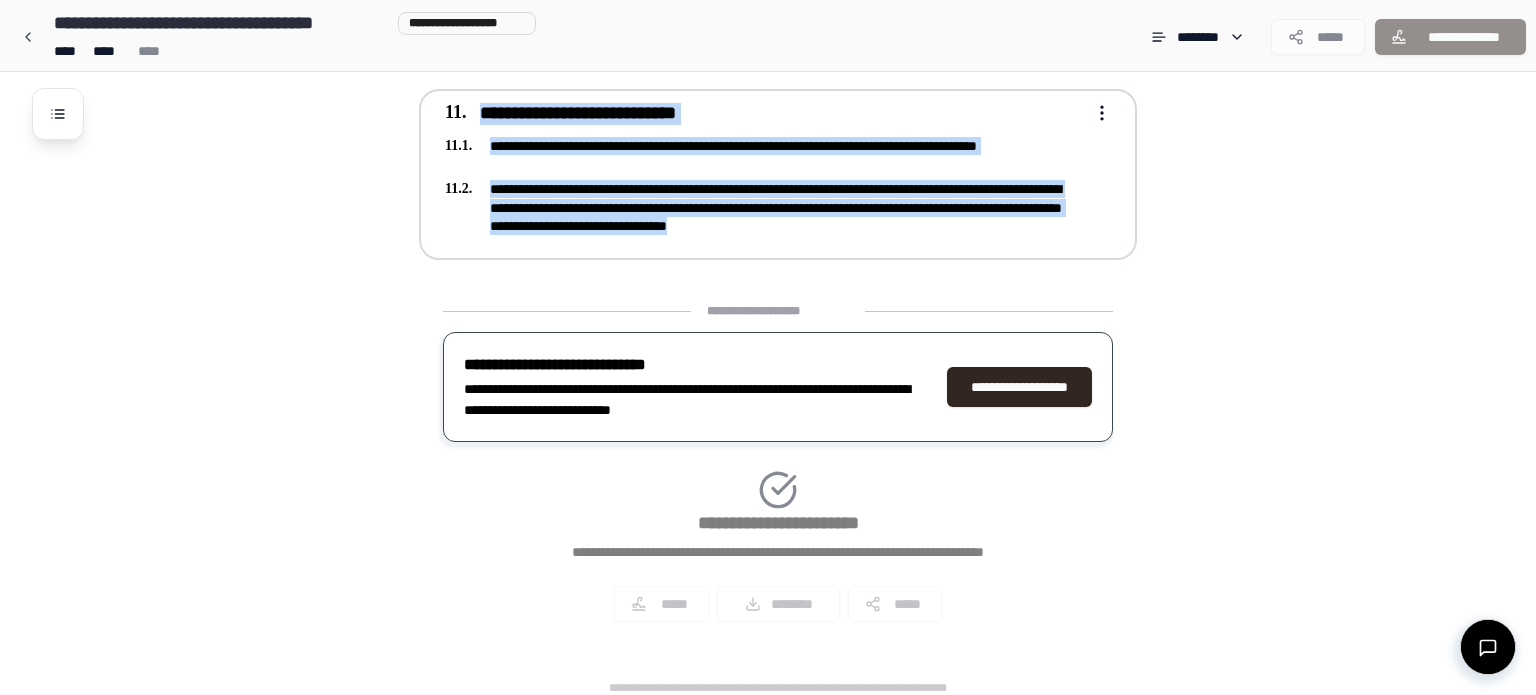 drag, startPoint x: 439, startPoint y: 159, endPoint x: 1036, endPoint y: 210, distance: 599.17444 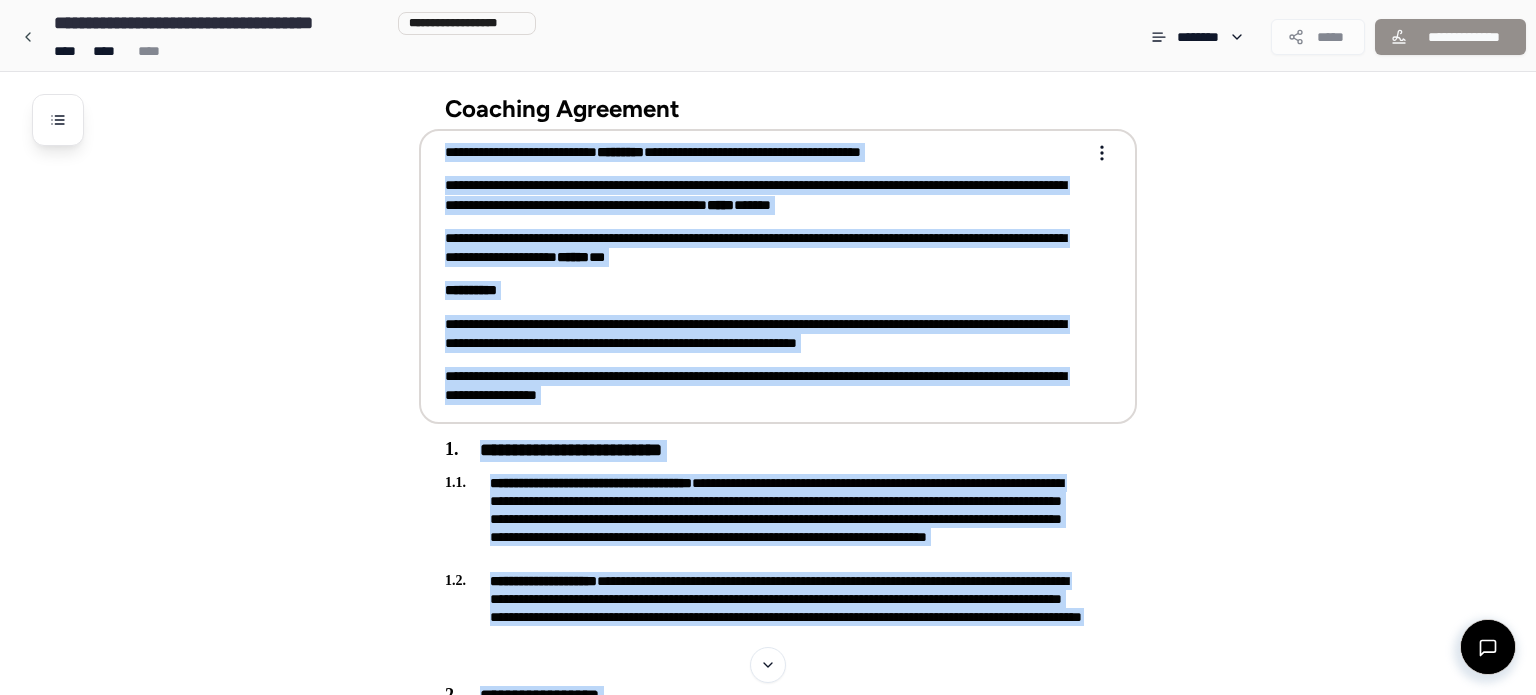 scroll, scrollTop: 4, scrollLeft: 0, axis: vertical 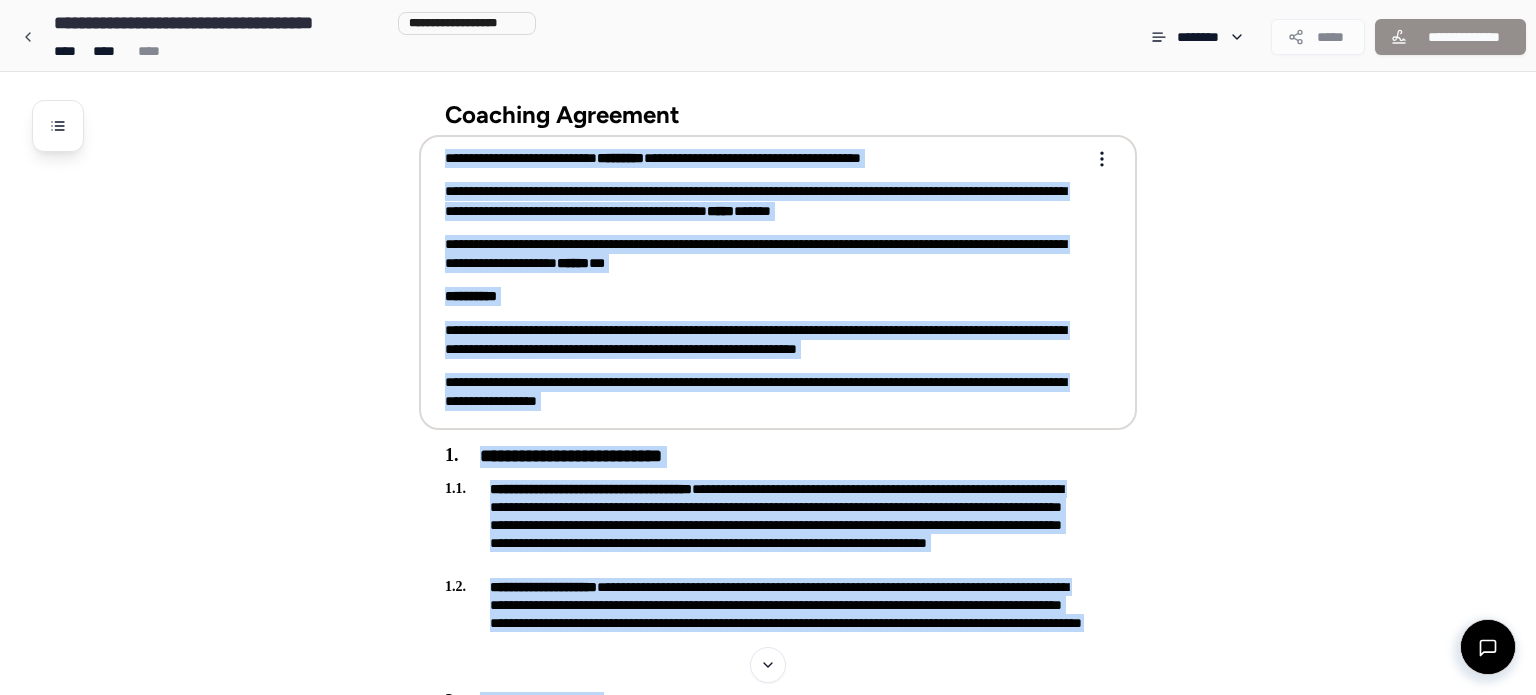 copy on "**********" 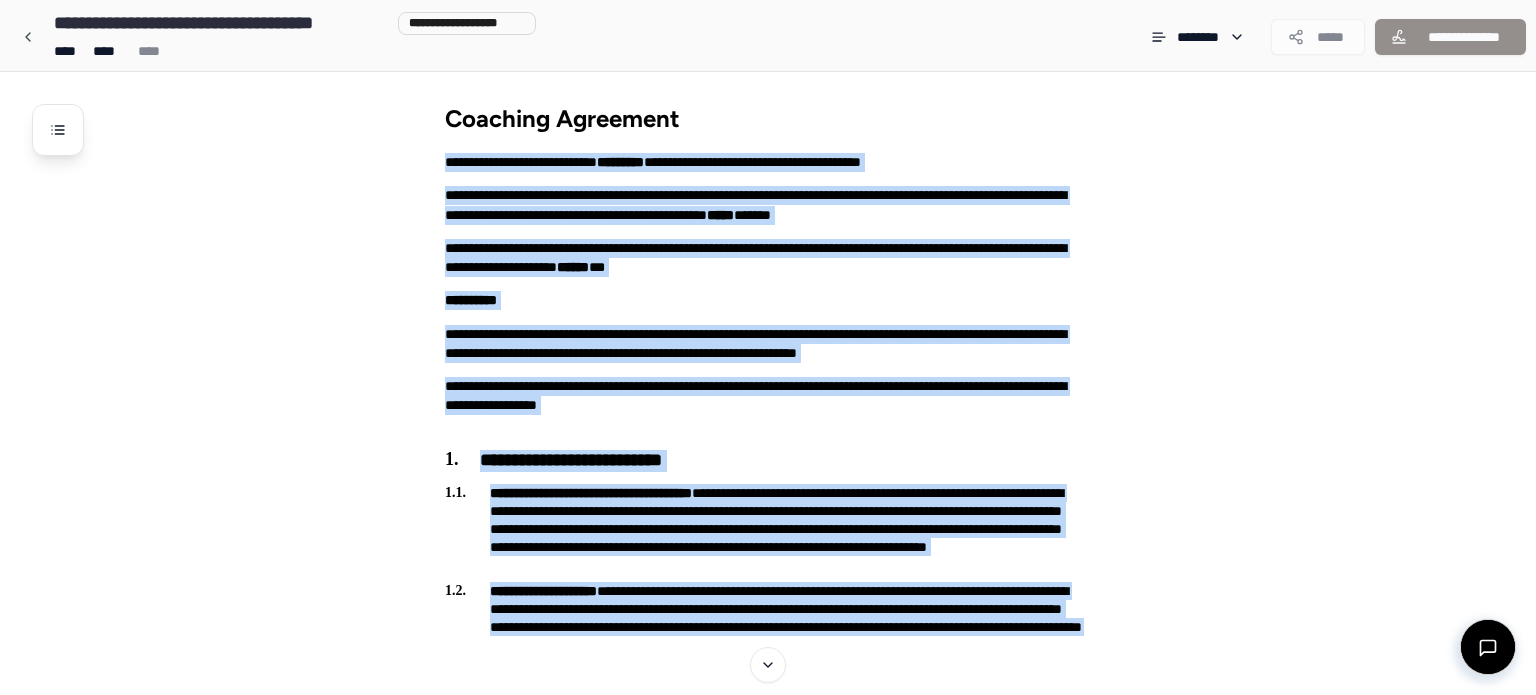 click on "**********" at bounding box center [794, 1867] 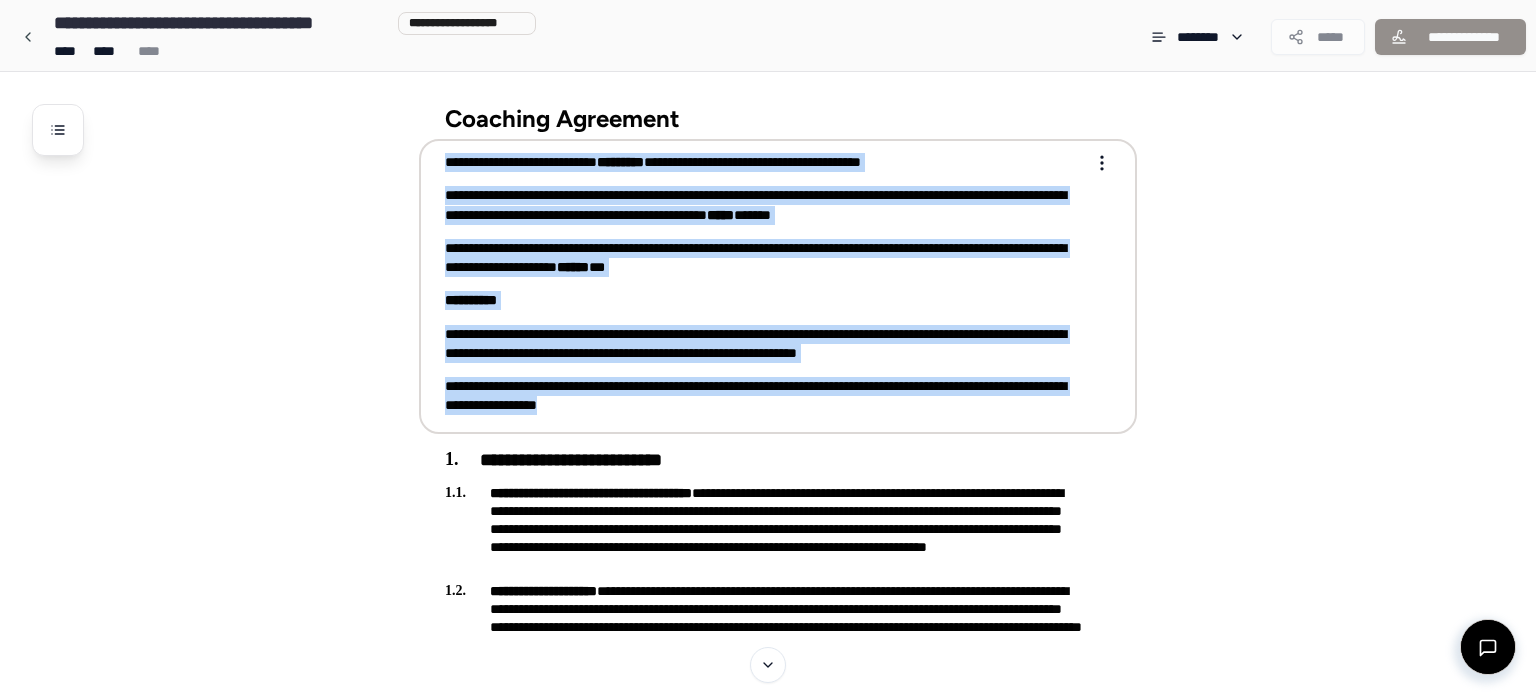 drag, startPoint x: 440, startPoint y: 158, endPoint x: 727, endPoint y: 406, distance: 379.30594 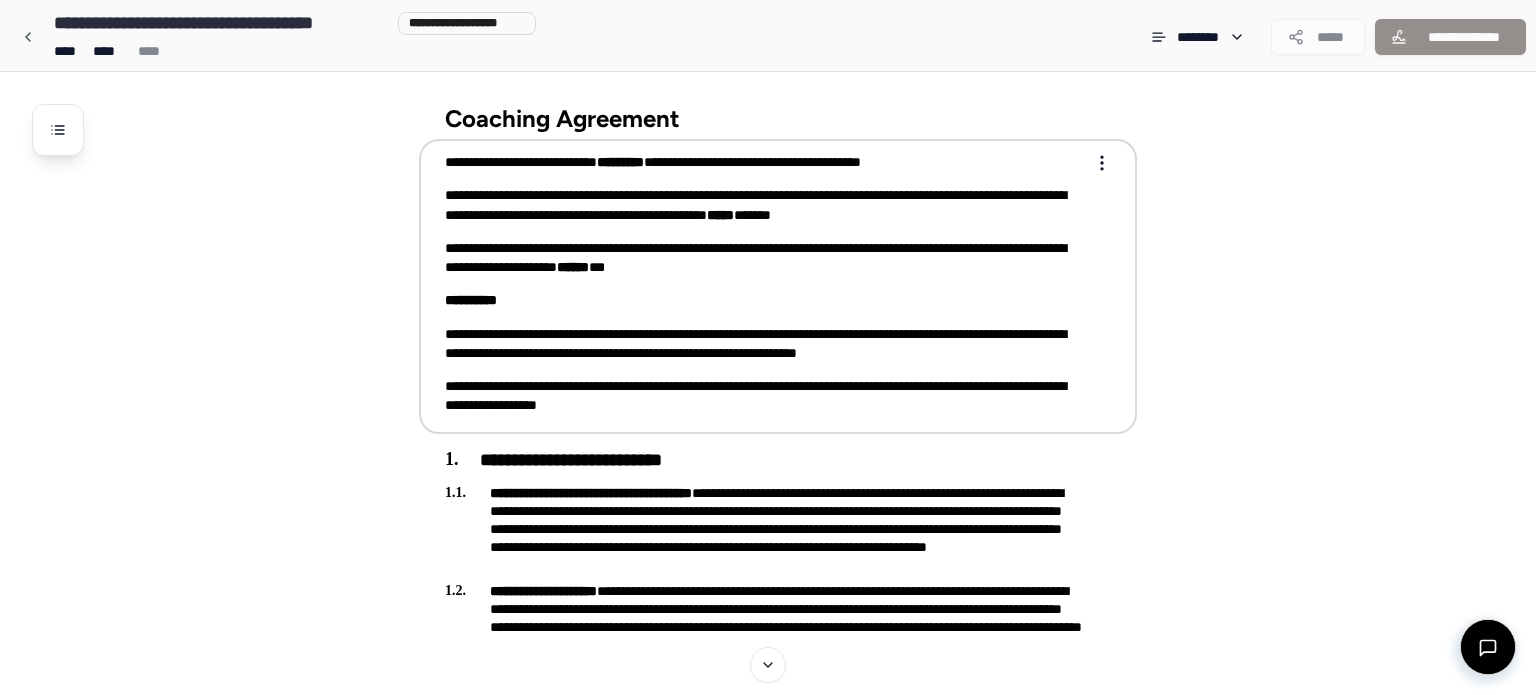click on "**********" at bounding box center (768, 1826) 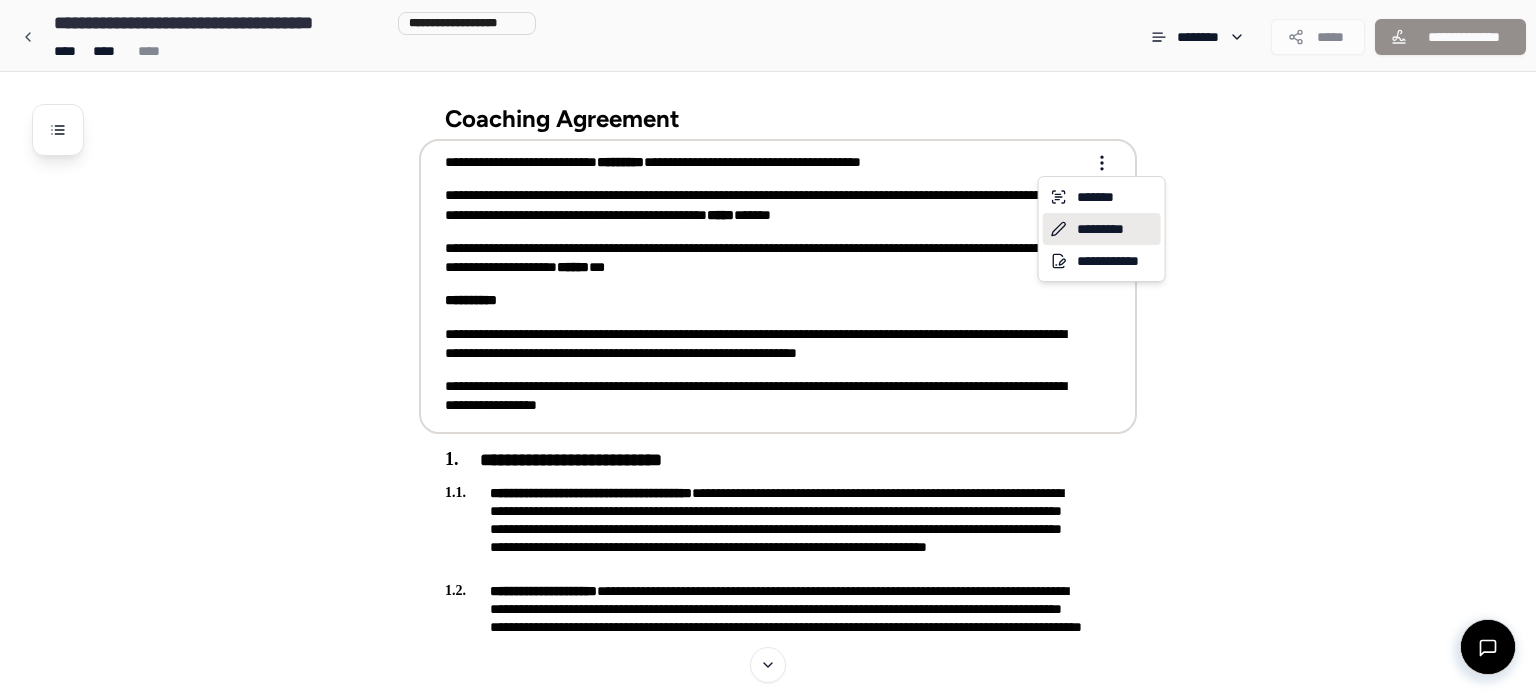 click on "*********" at bounding box center [1102, 229] 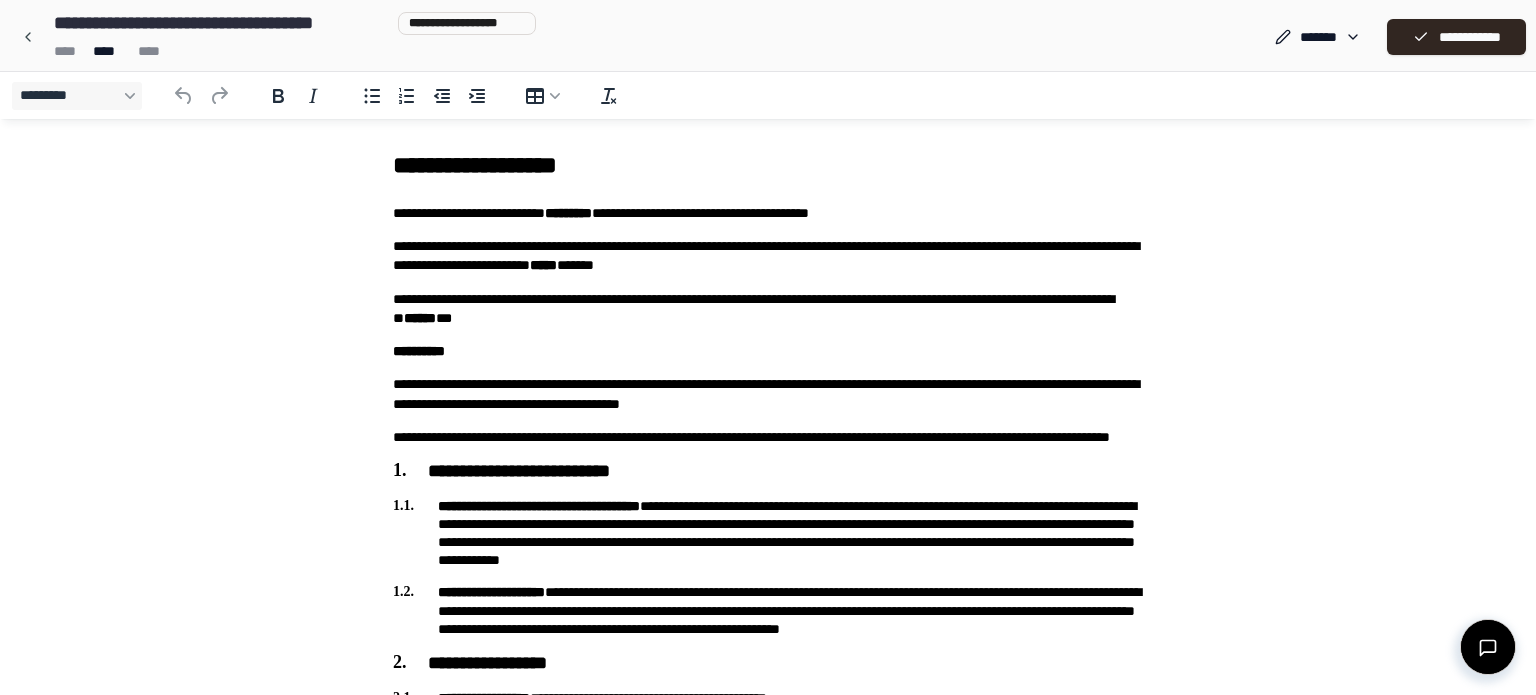 scroll, scrollTop: 0, scrollLeft: 0, axis: both 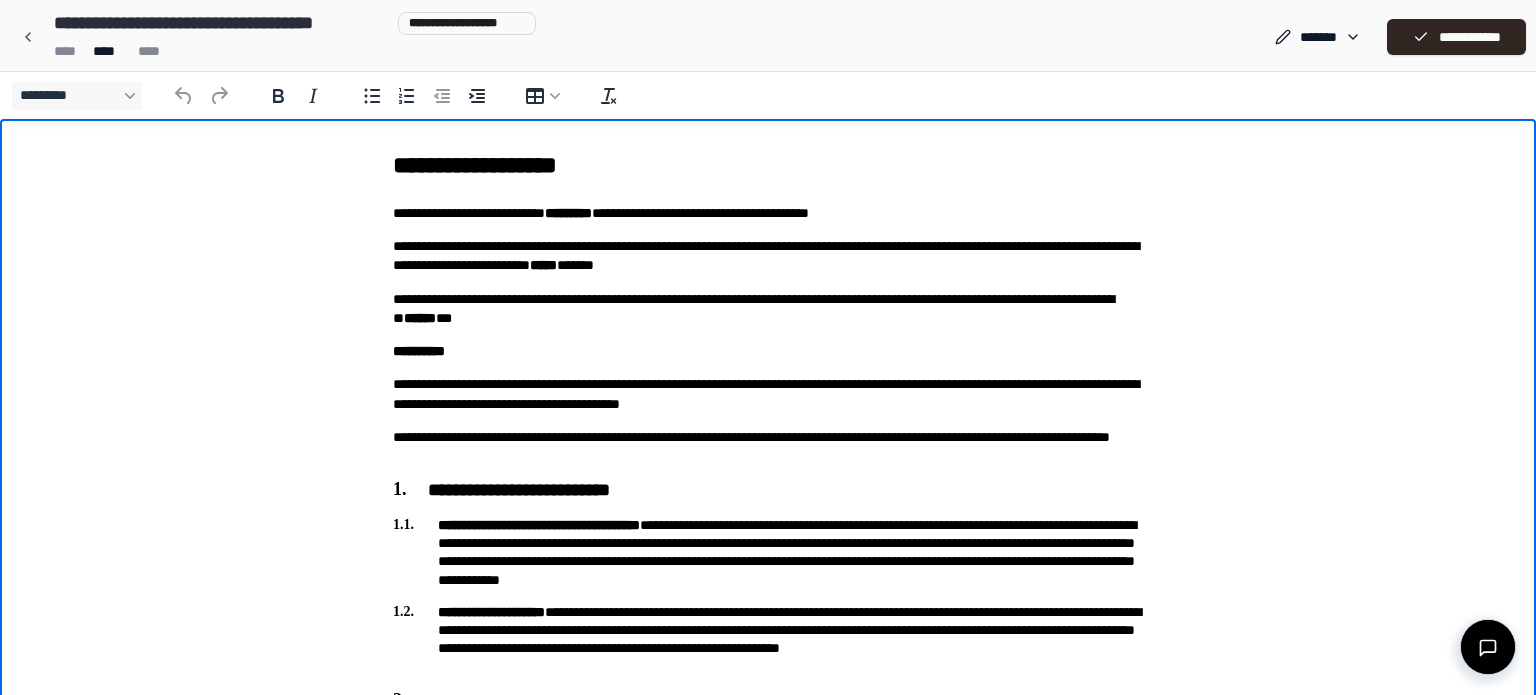 click on "**********" at bounding box center [768, 165] 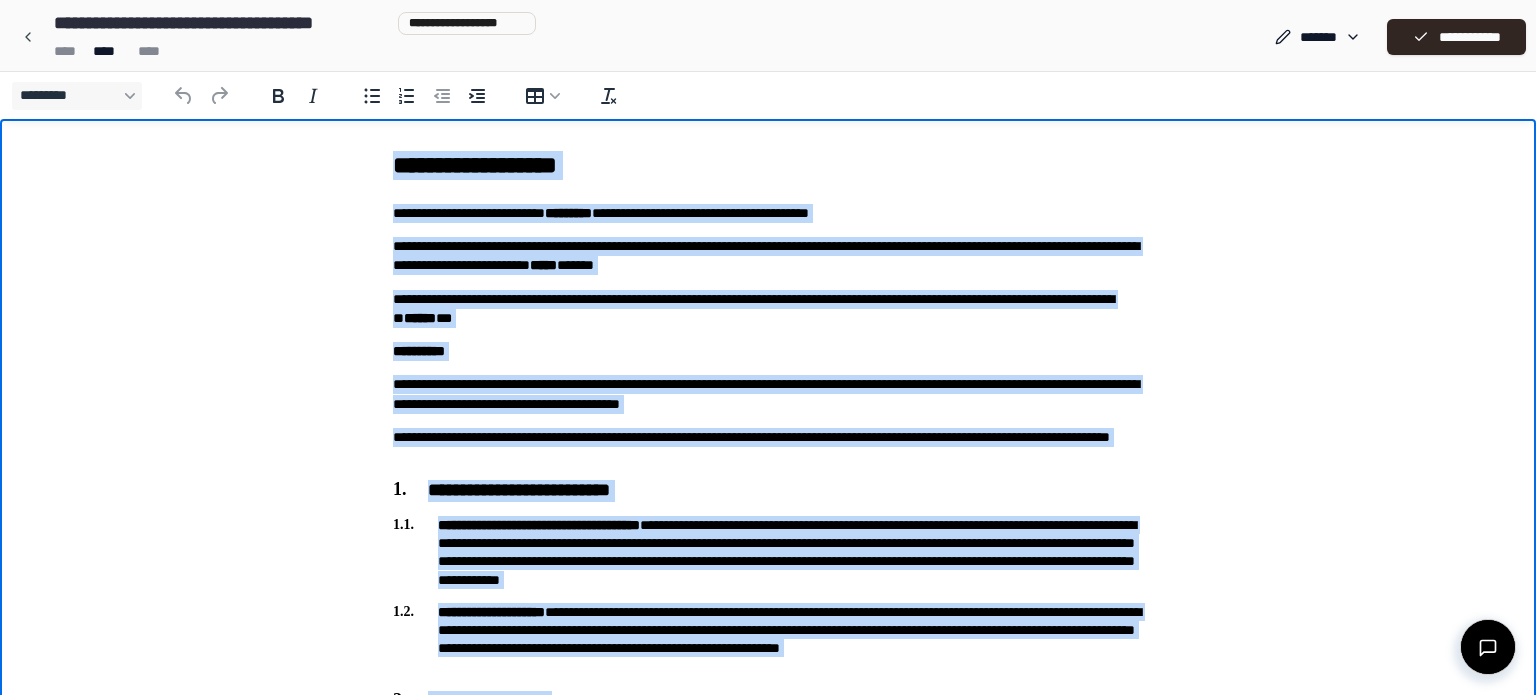 copy on "**********" 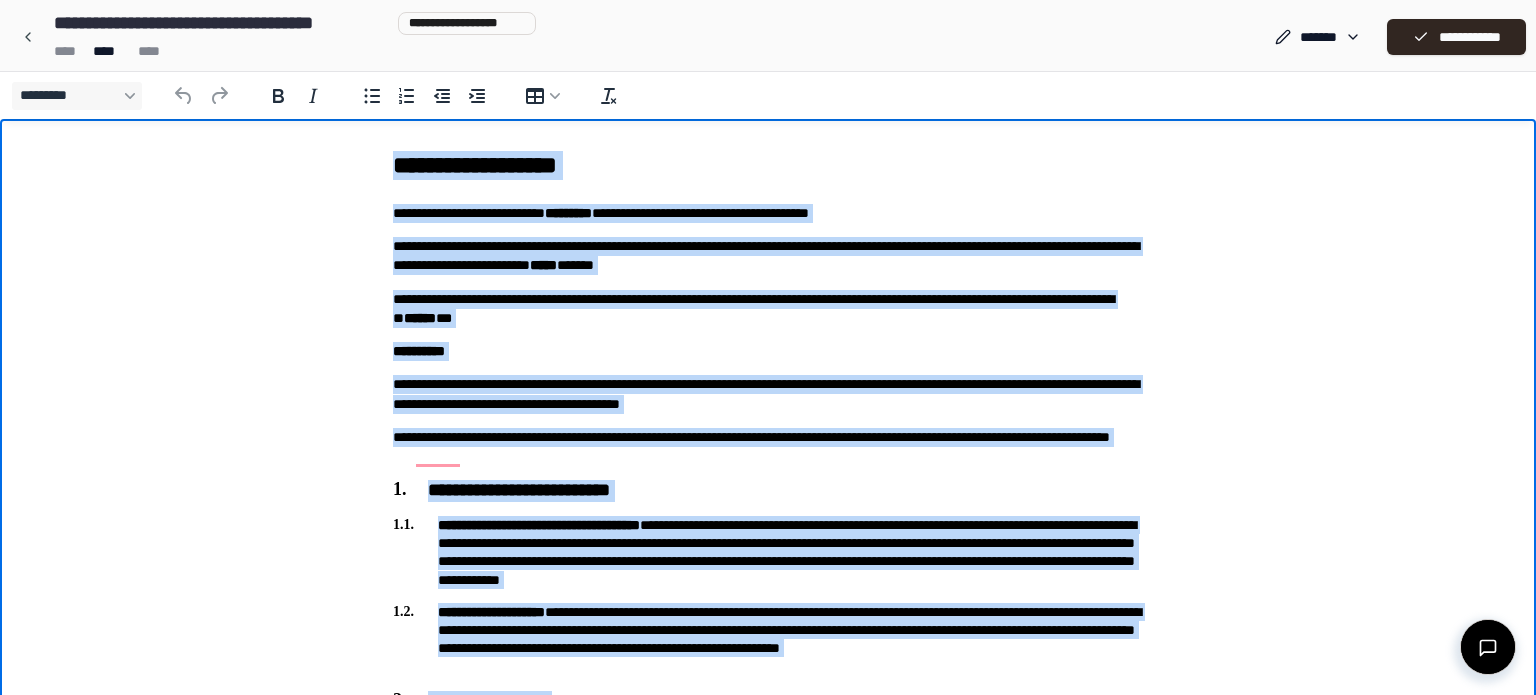 click on "**********" at bounding box center [768, 309] 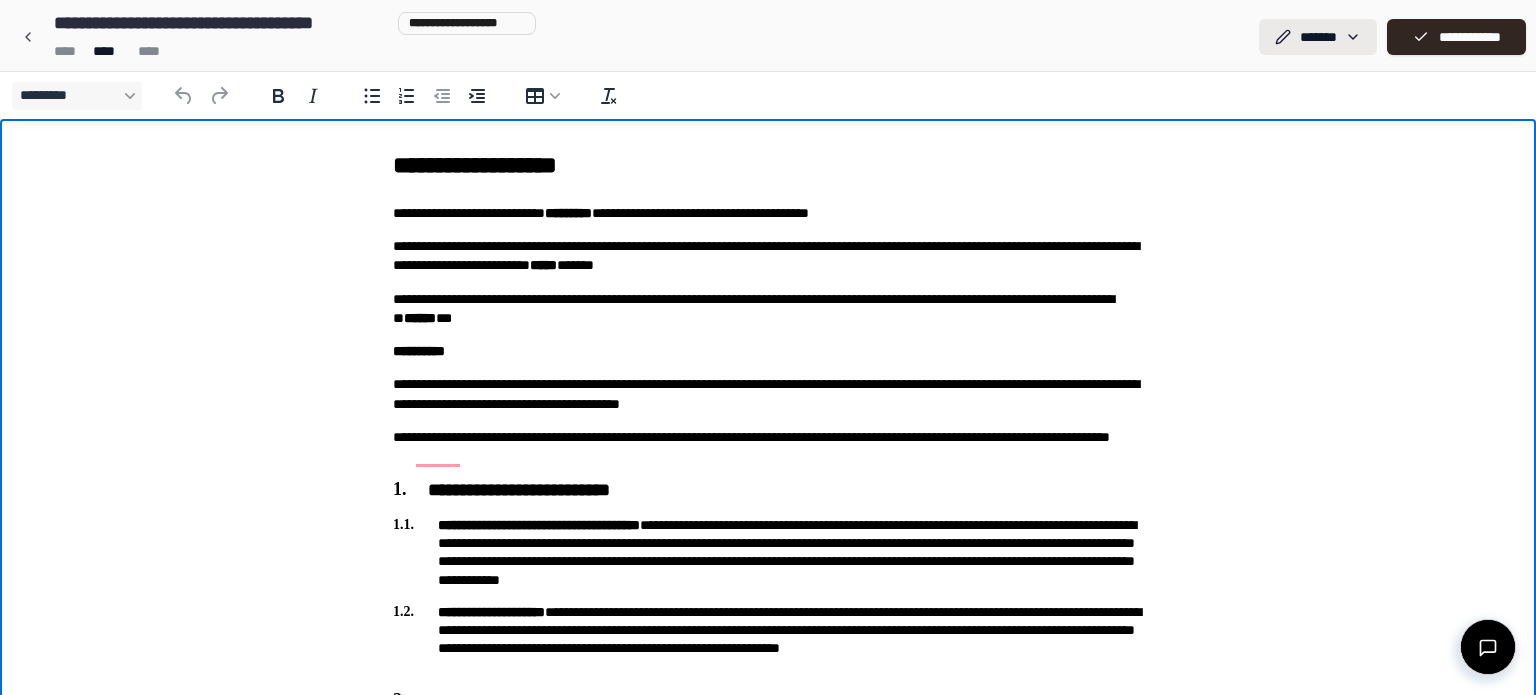 click on "**********" at bounding box center (768, 1402) 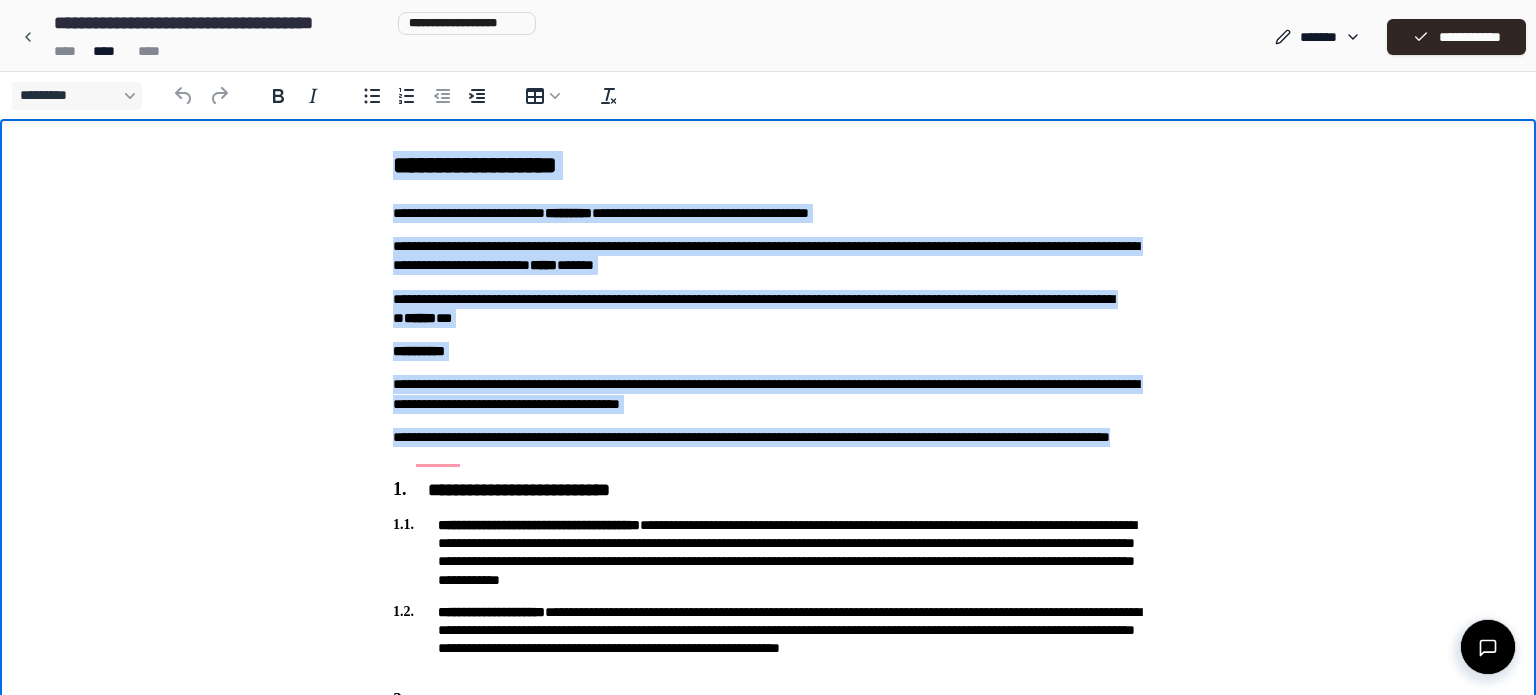 drag, startPoint x: 394, startPoint y: 157, endPoint x: 538, endPoint y: 457, distance: 332.7702 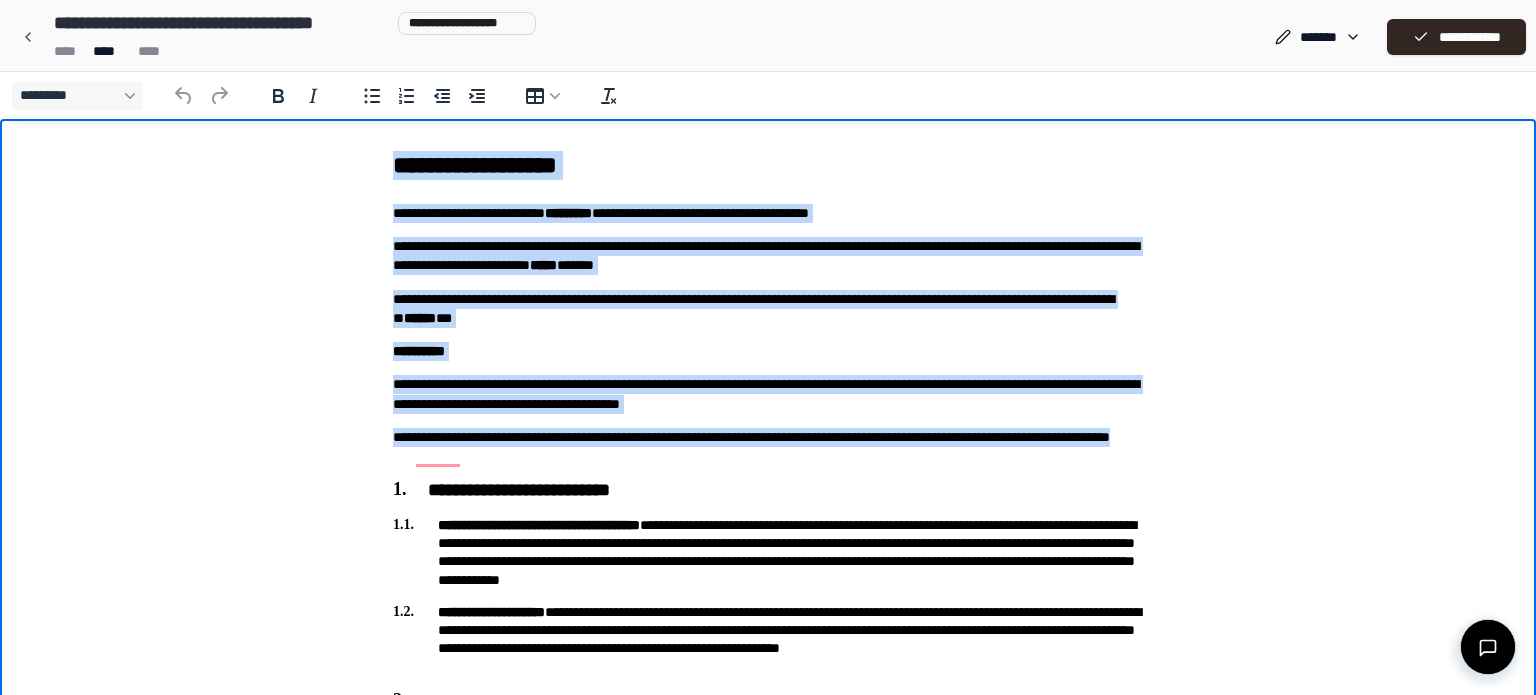 copy on "**********" 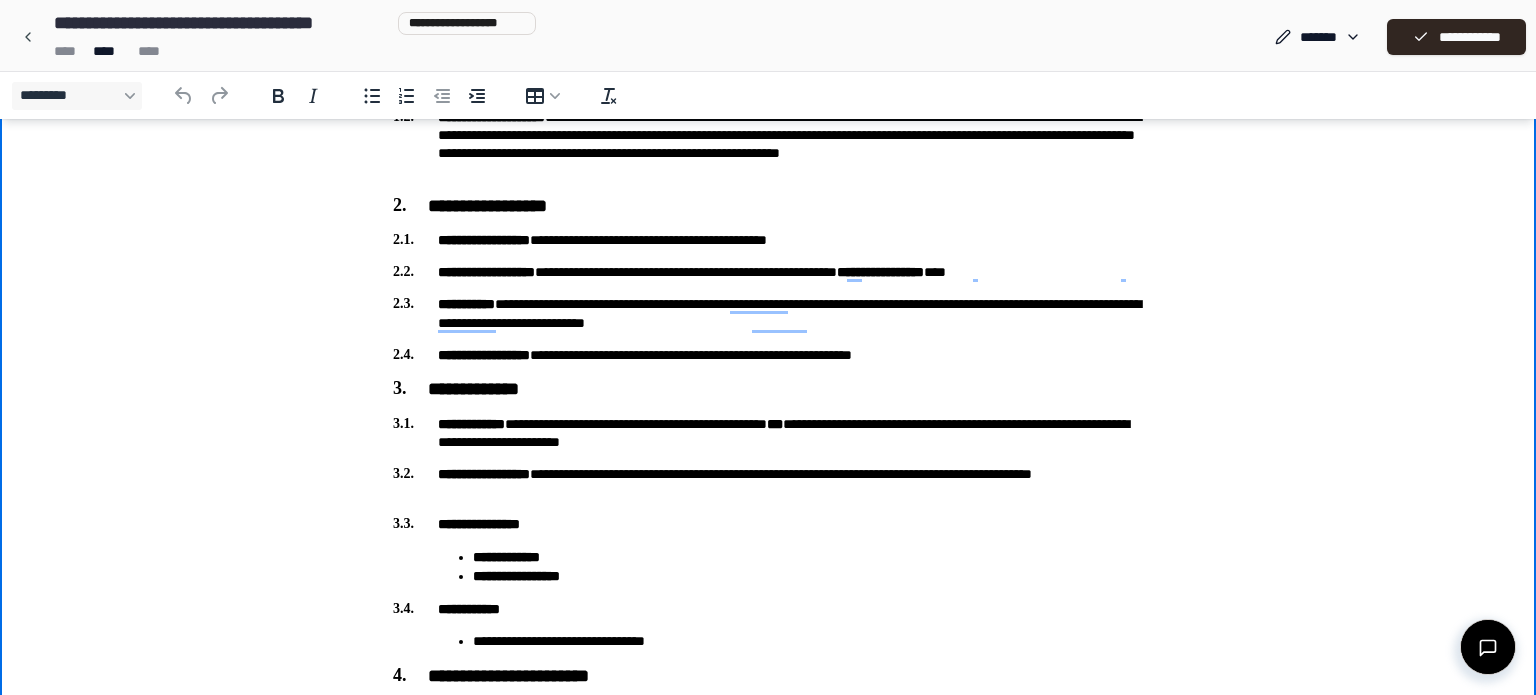 scroll, scrollTop: 0, scrollLeft: 0, axis: both 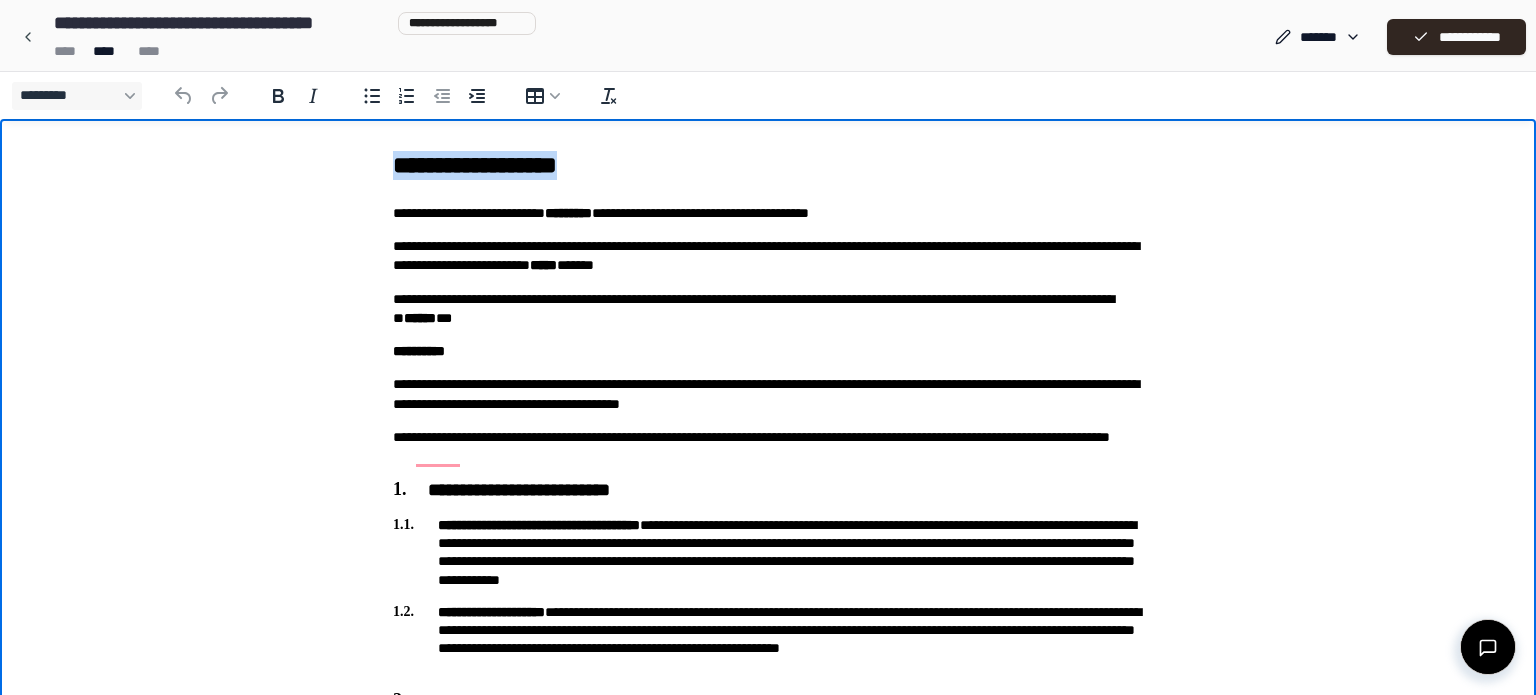 drag, startPoint x: 396, startPoint y: 163, endPoint x: 646, endPoint y: 175, distance: 250.28784 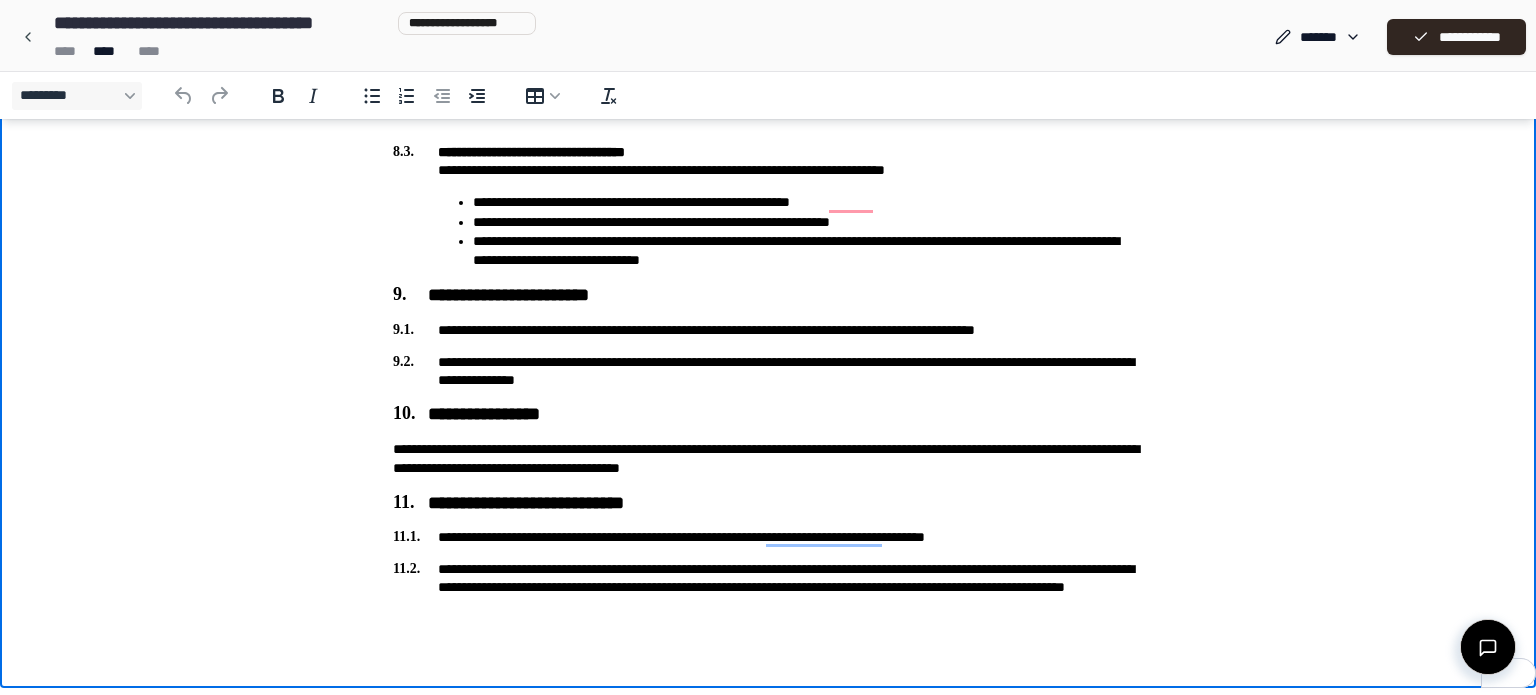 scroll, scrollTop: 0, scrollLeft: 0, axis: both 